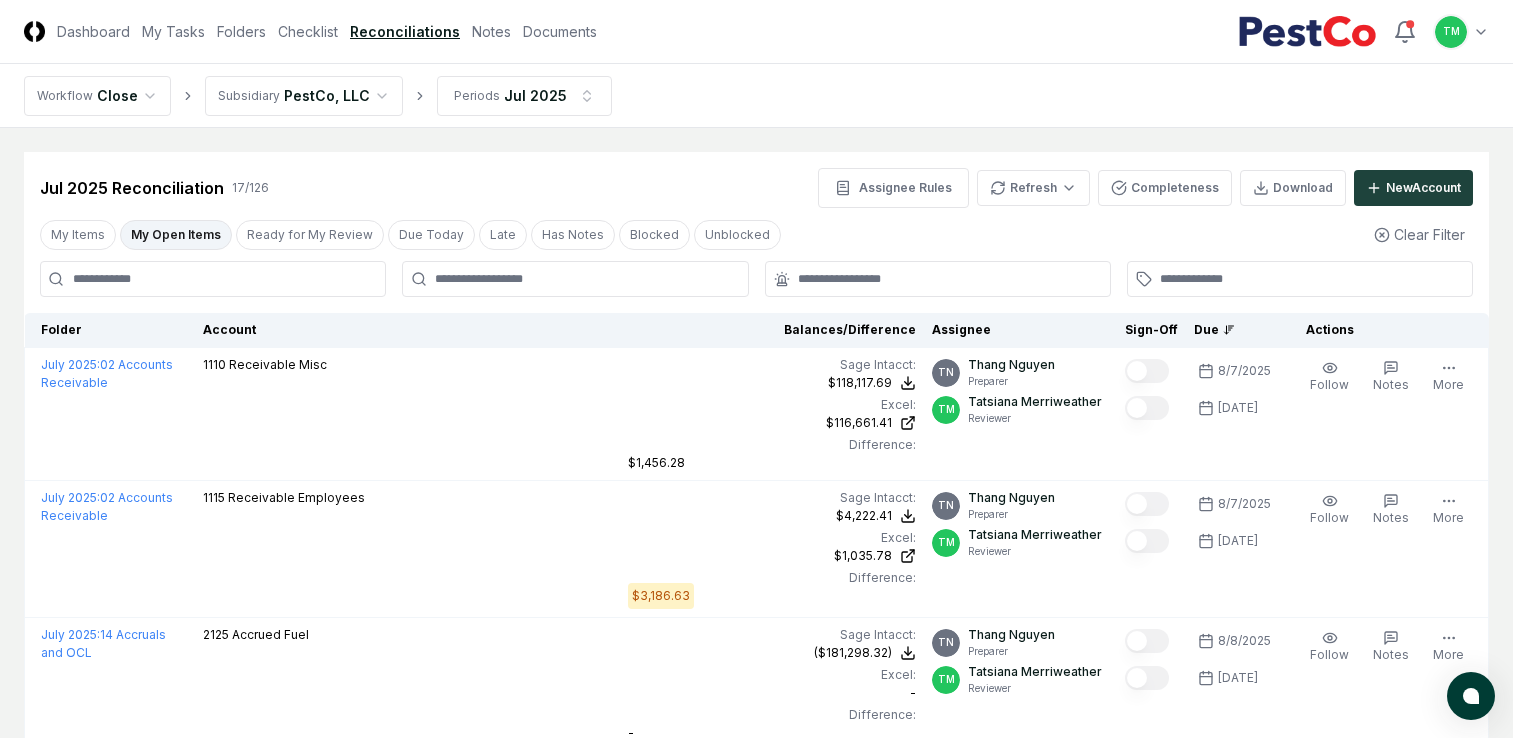 scroll, scrollTop: 0, scrollLeft: 0, axis: both 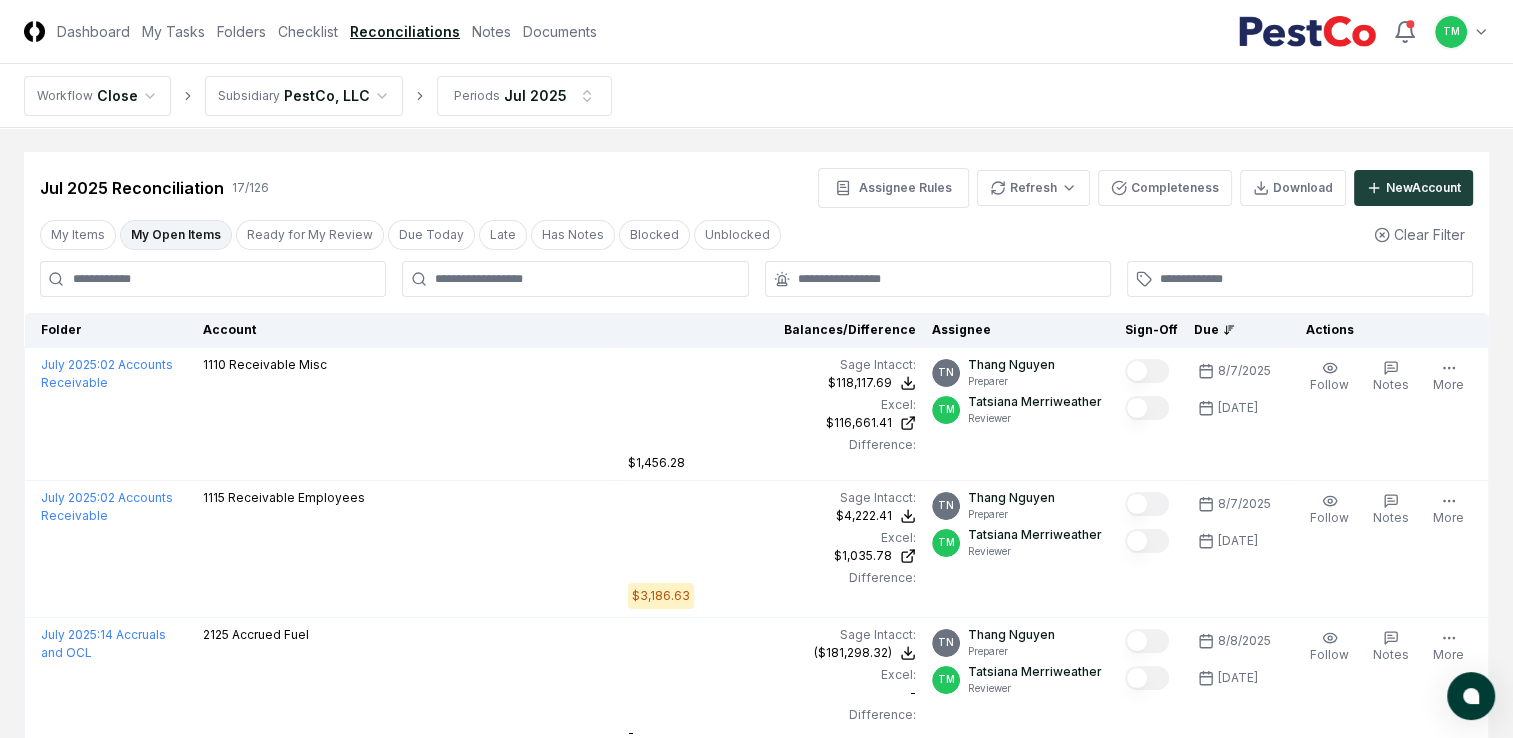 click on "My Open Items" at bounding box center (176, 235) 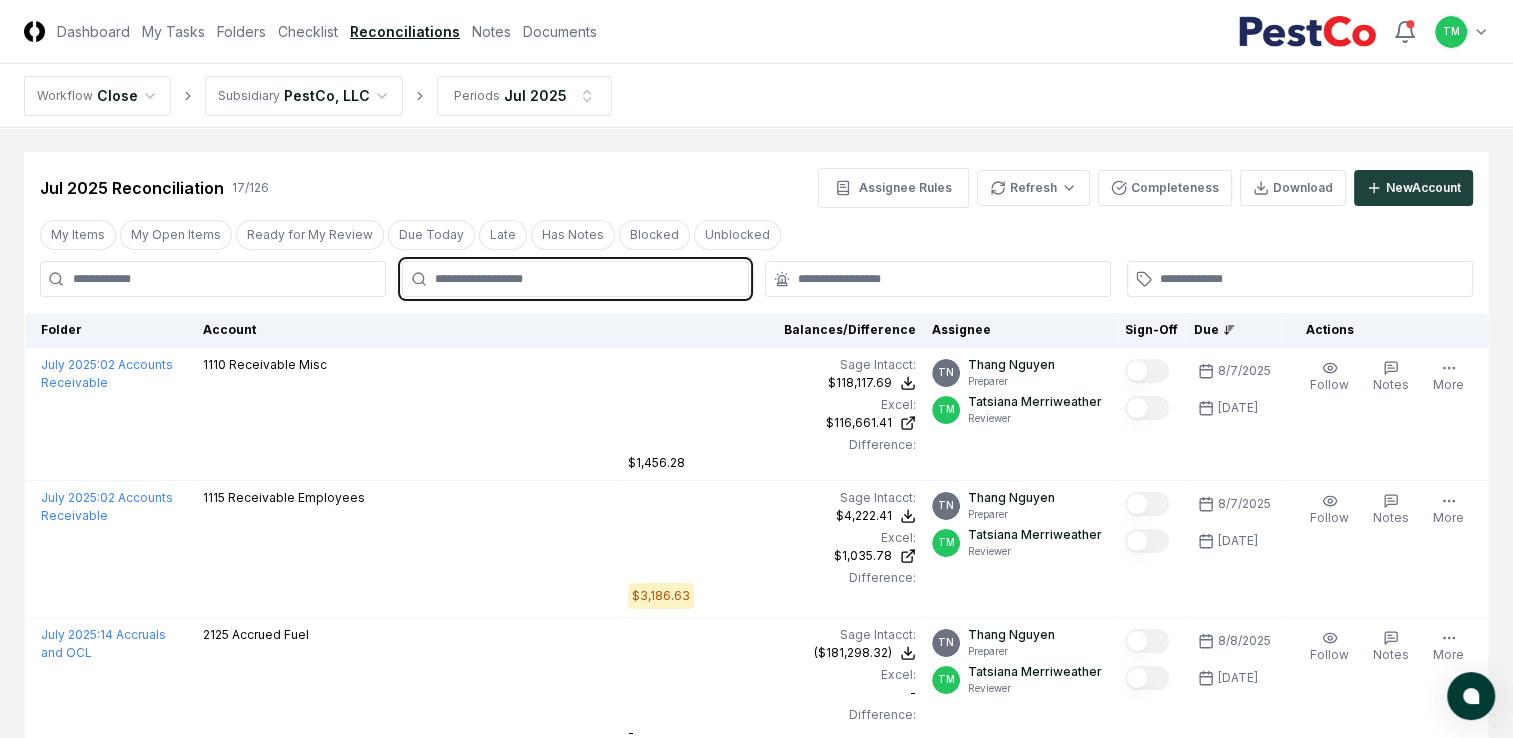 click at bounding box center (585, 279) 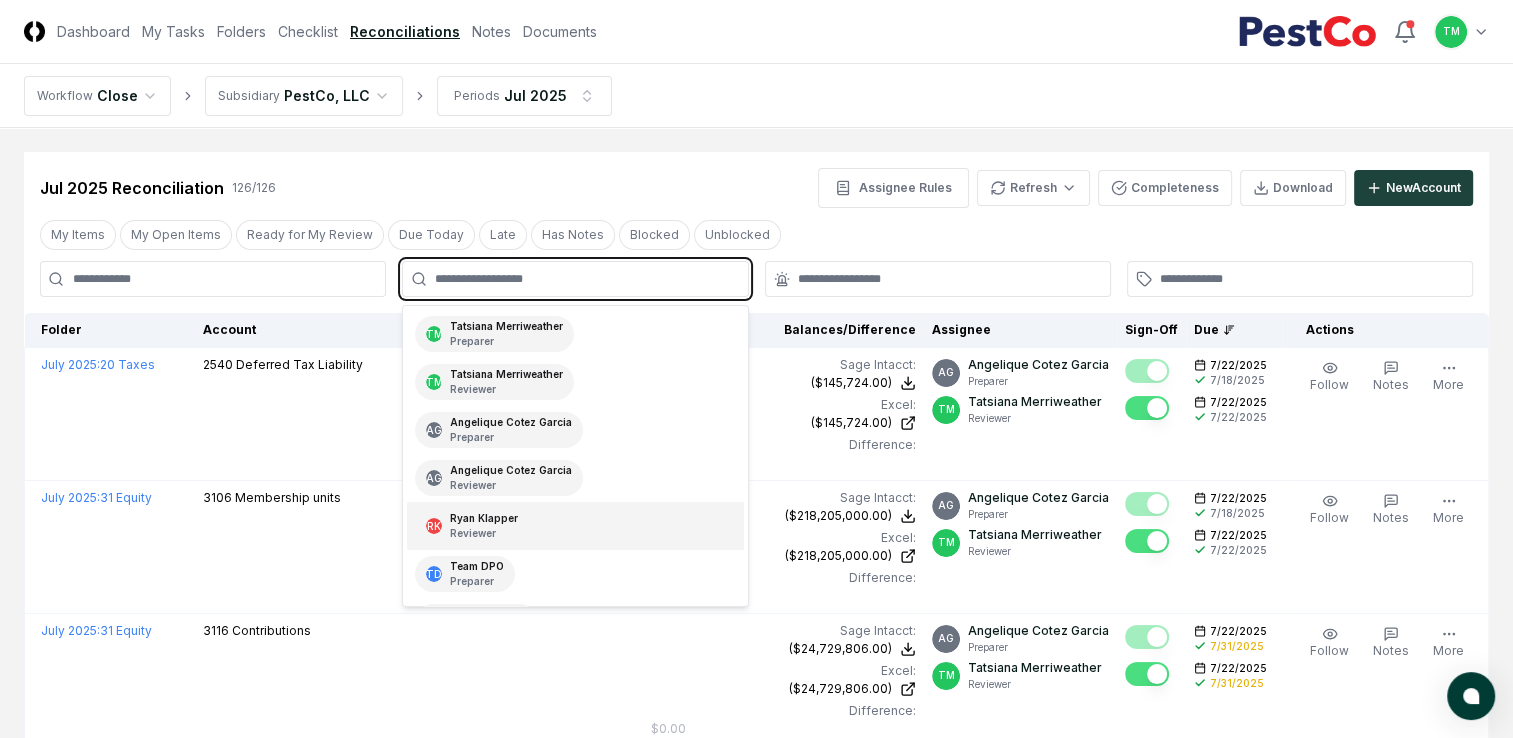 click on "Reviewer" at bounding box center [484, 533] 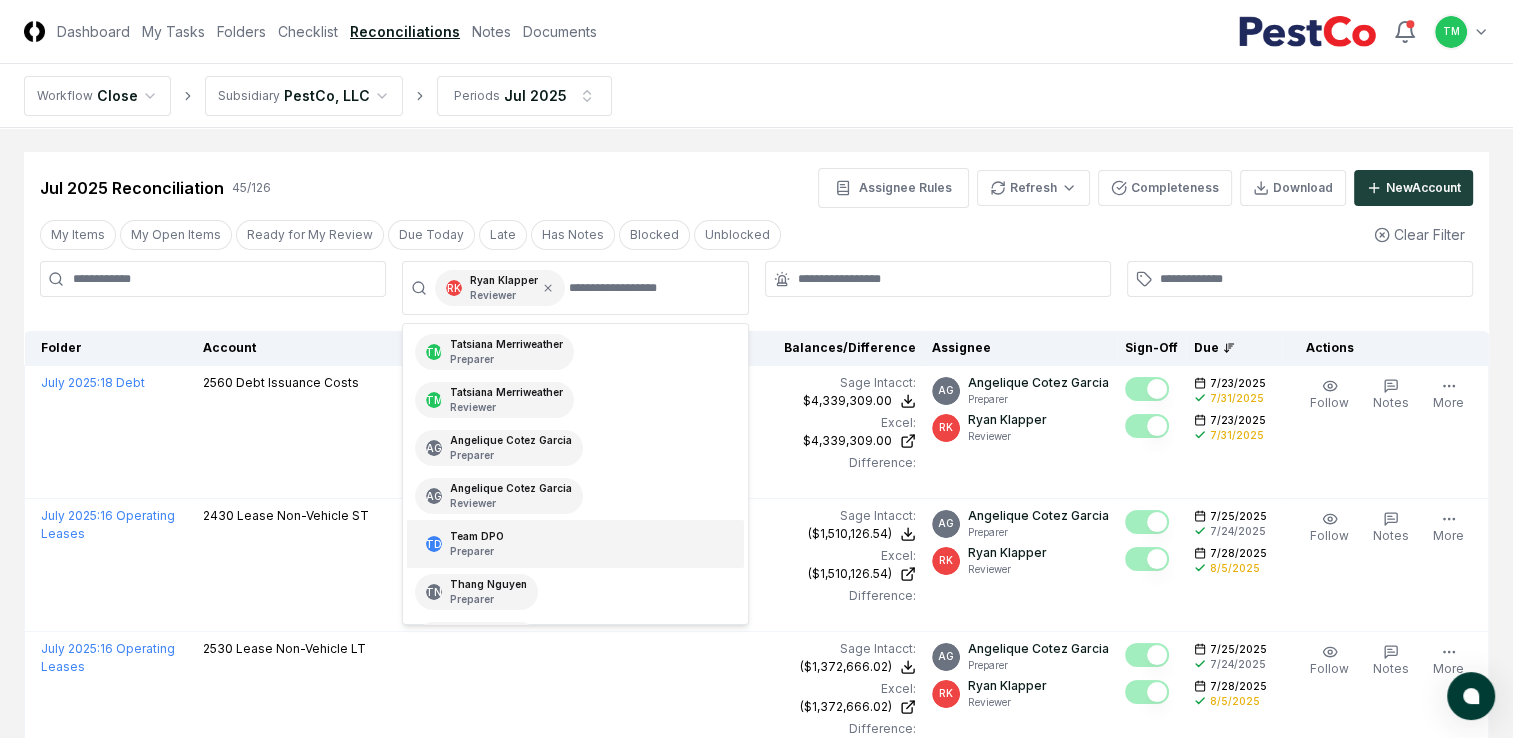 click on "Cancel Reassign [MONTH] [YEAR] Reconciliation 45 / 126 Assignee Rules Refresh Completeness Download New  Account My Items My Open Items Ready for My Review Due Today Late Has Notes Blocked Unblocked Clear Filter RK [LAST] [LAST] Reviewer TM [LAST] [LAST] Preparer TM [LAST] [LAST] Reviewer AG [LAST] [LAST] [LAST] Preparer AG [LAST] [LAST] [LAST] Reviewer TD Team DPO Preparer TN [LAST] [LAST] Preparer TN [LAST] [LAST] Reviewer VS [LAST] [LAST] Reviewer Folder Account Balances/Difference Per  Sage Intacct Per Excel Difference Assignee Sign-Off   Due Actions [MONTH] [YEAR] :  18 Debt [NUMBER]   Debt Issuance Costs Sage Intacct : [CURRENCY][AMOUNT] Excel: [CURRENCY][AMOUNT] Difference: [CURRENCY][AMOUNT] [CURRENCY][AMOUNT] [CURRENCY][AMOUNT] [CURRENCY][AMOUNT] AG [LAST] [LAST] [LAST] Preparer RK [LAST] [LAST] Reviewer [DATE] [DATE] [DATE] [DATE] Follow Notes Edit Task More [MONTH] [YEAR] :  16 Operating Leases [NUMBER]   Lease Non-Vehicle ST Sage Intacct : ([CURRENCY][AMOUNT]) Excel: ([CURRENCY][AMOUNT]) Difference: [CURRENCY][AMOUNT] ([CURRENCY][AMOUNT]) ([CURRENCY][AMOUNT]) [CURRENCY][AMOUNT]" at bounding box center [756, 3297] 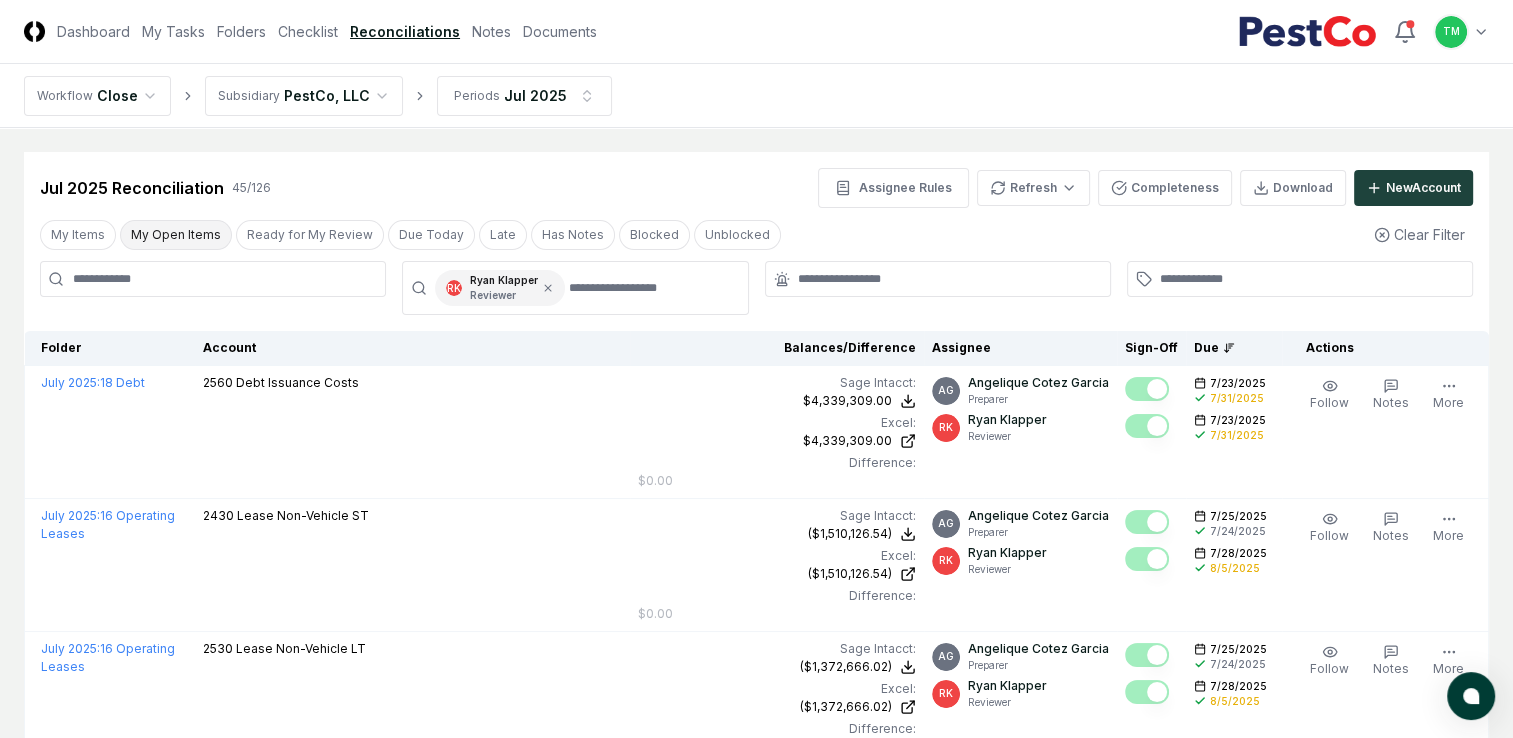 click on "My Open Items" at bounding box center (176, 235) 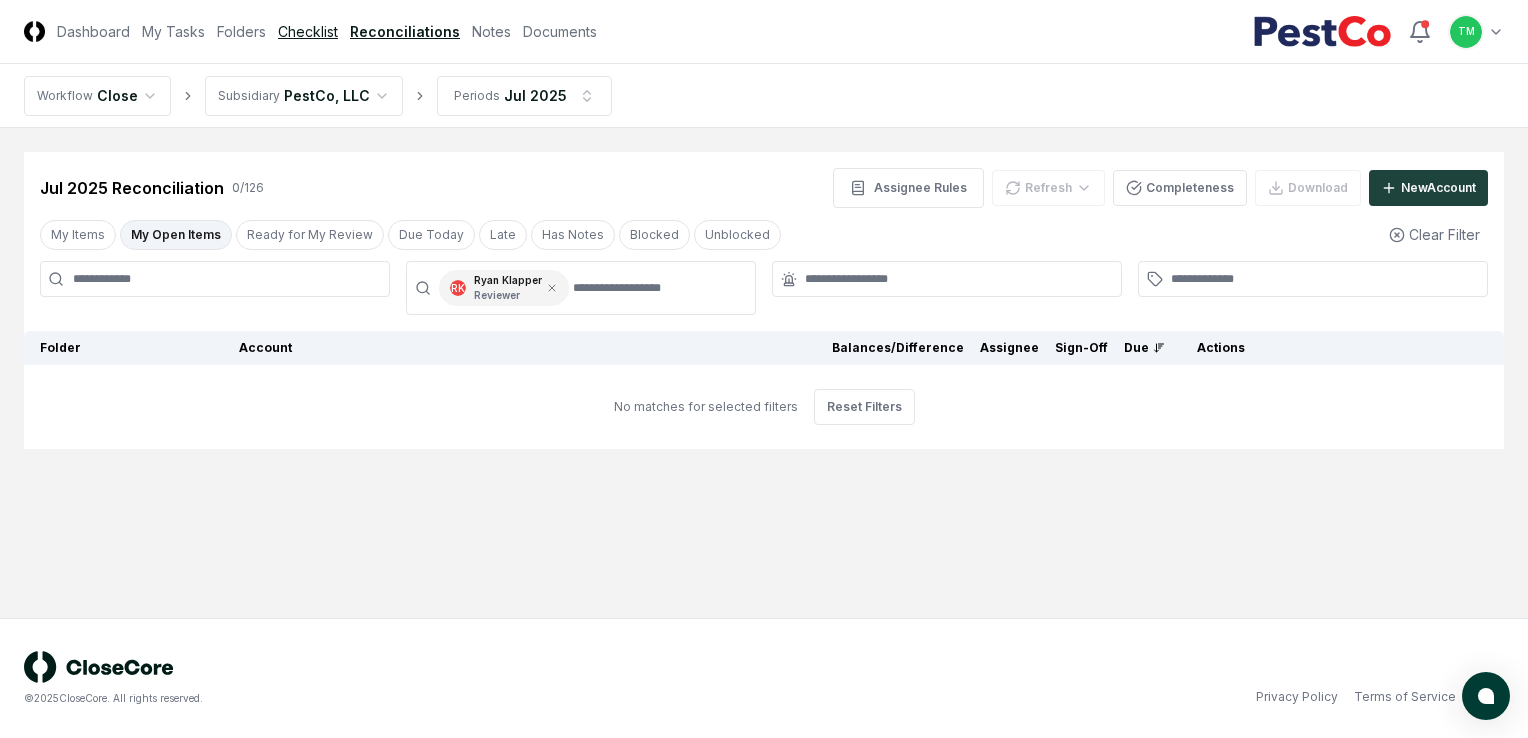 click on "Checklist" at bounding box center [308, 31] 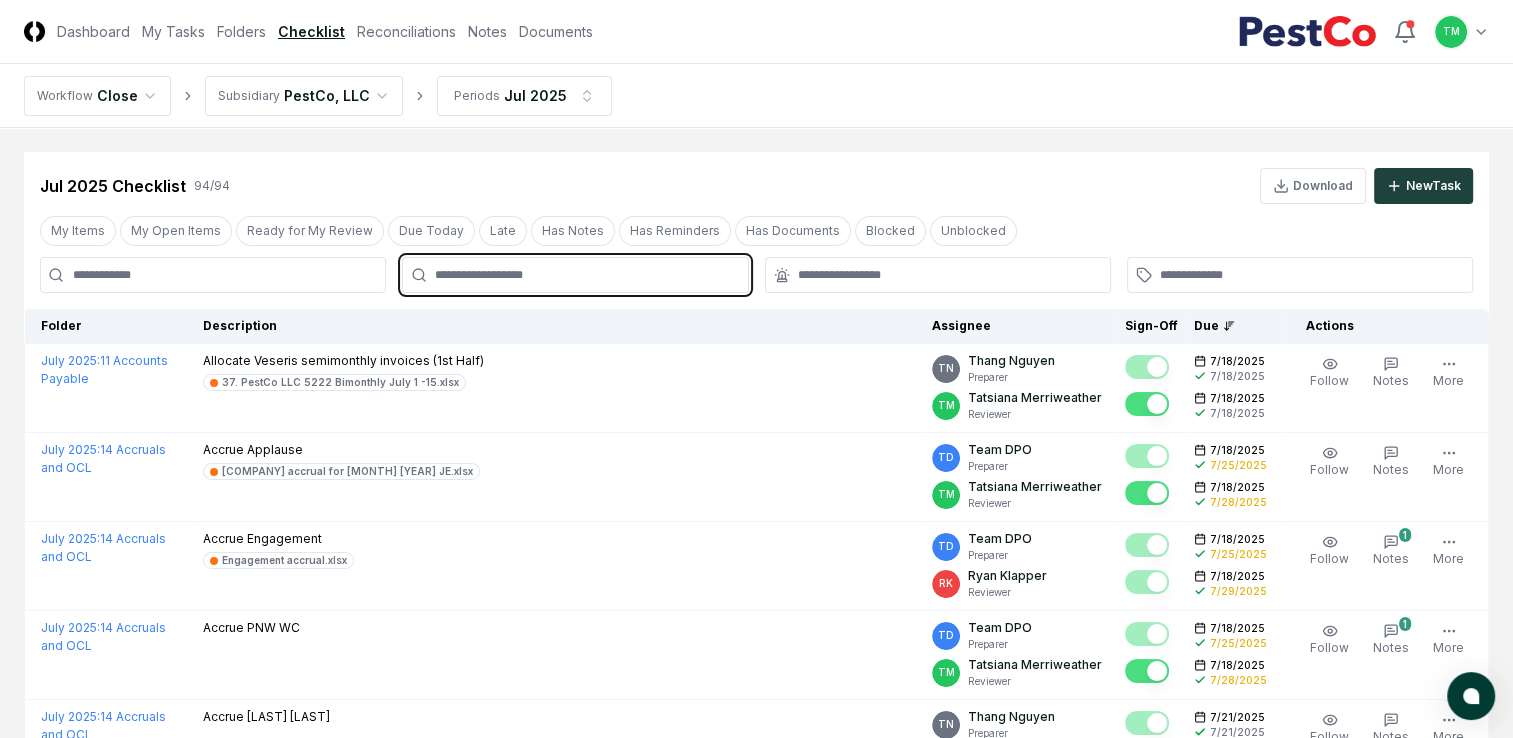click at bounding box center (585, 275) 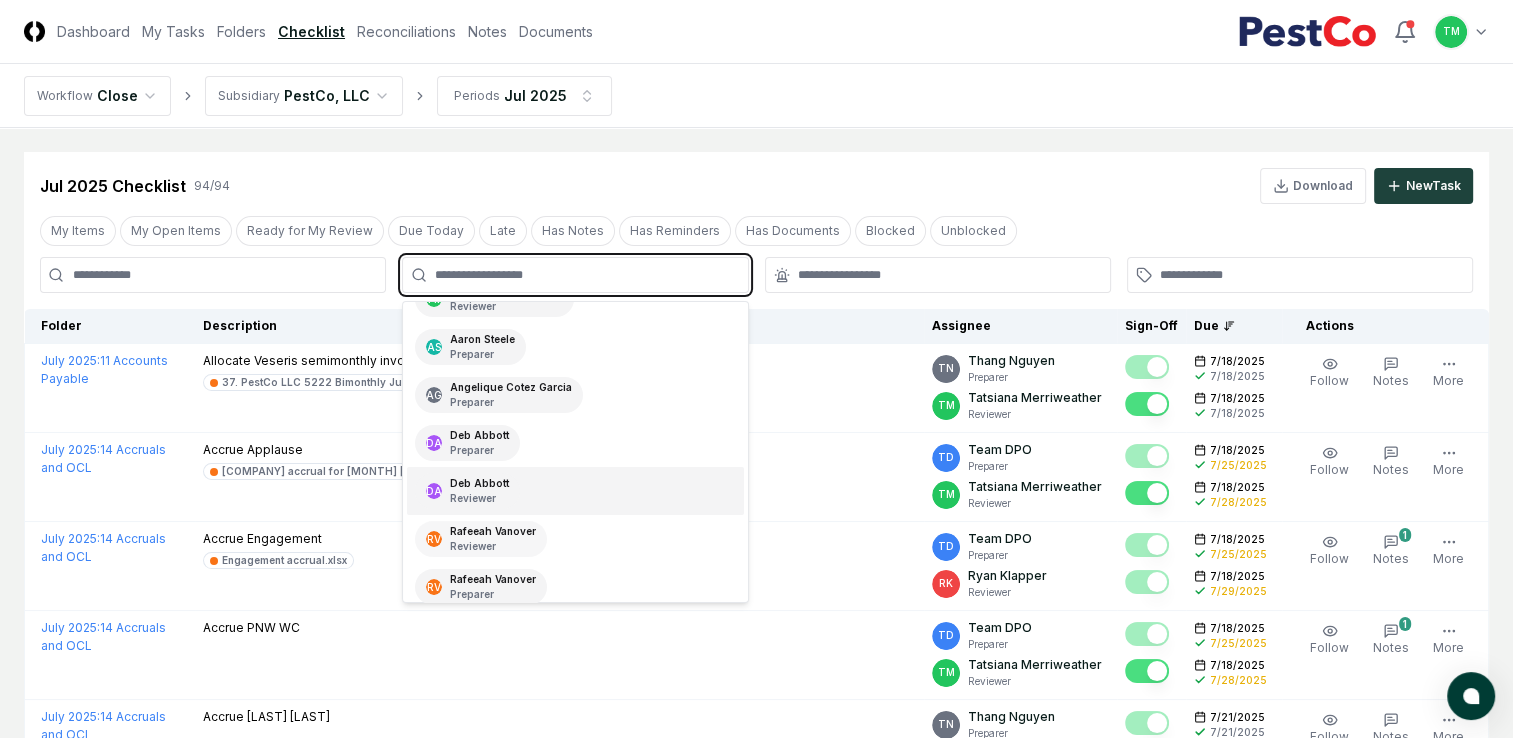 scroll, scrollTop: 100, scrollLeft: 0, axis: vertical 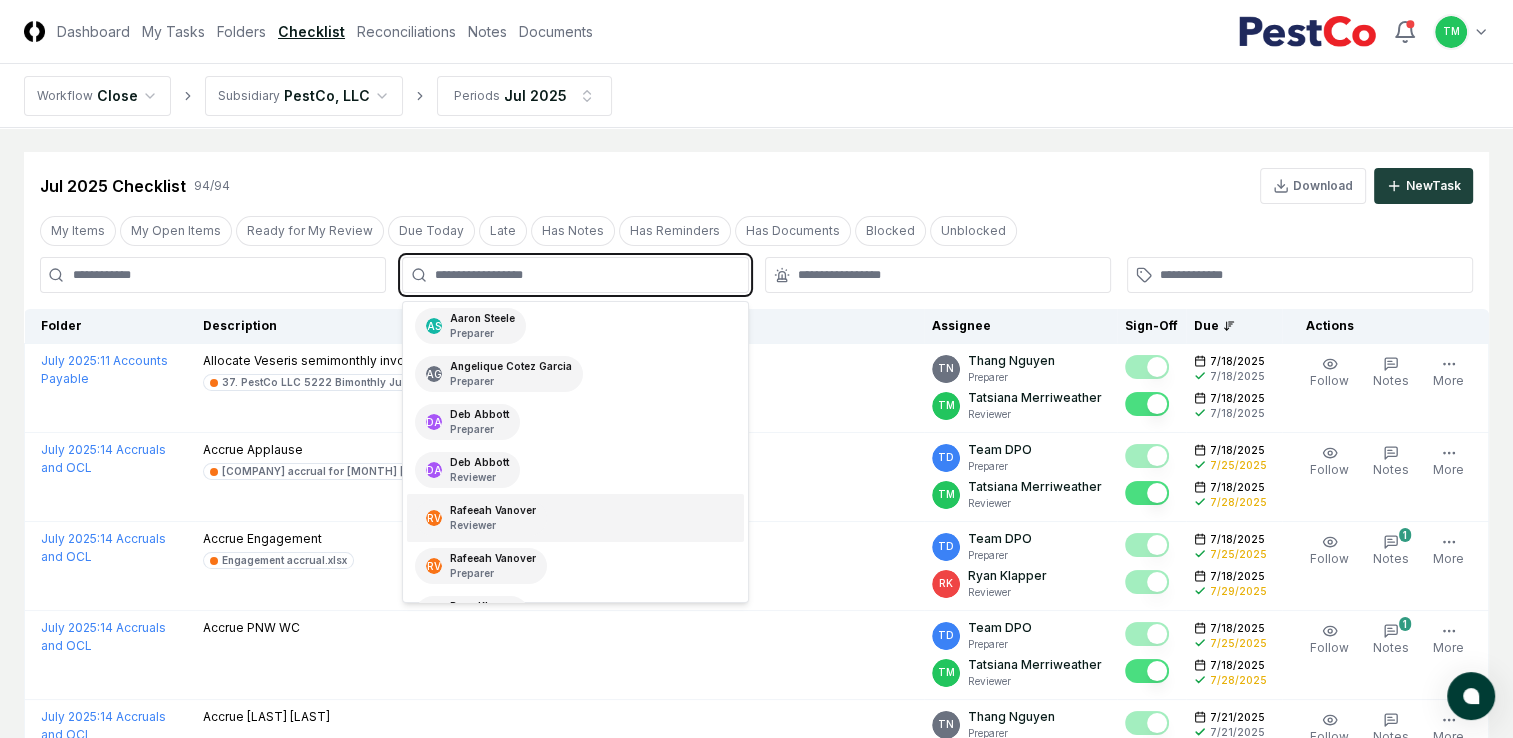 click on "Reviewer" at bounding box center [493, 525] 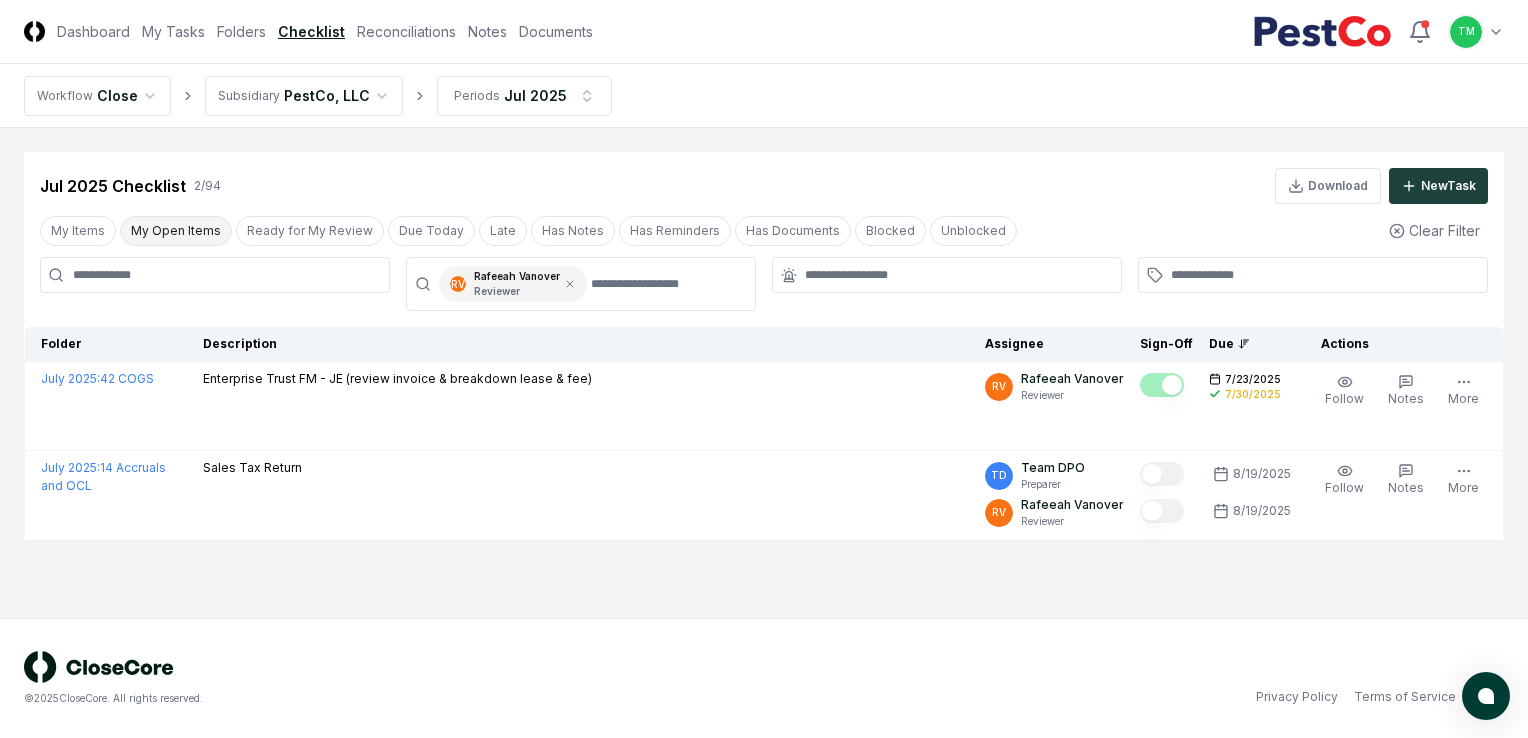 click on "My Open Items" at bounding box center (176, 231) 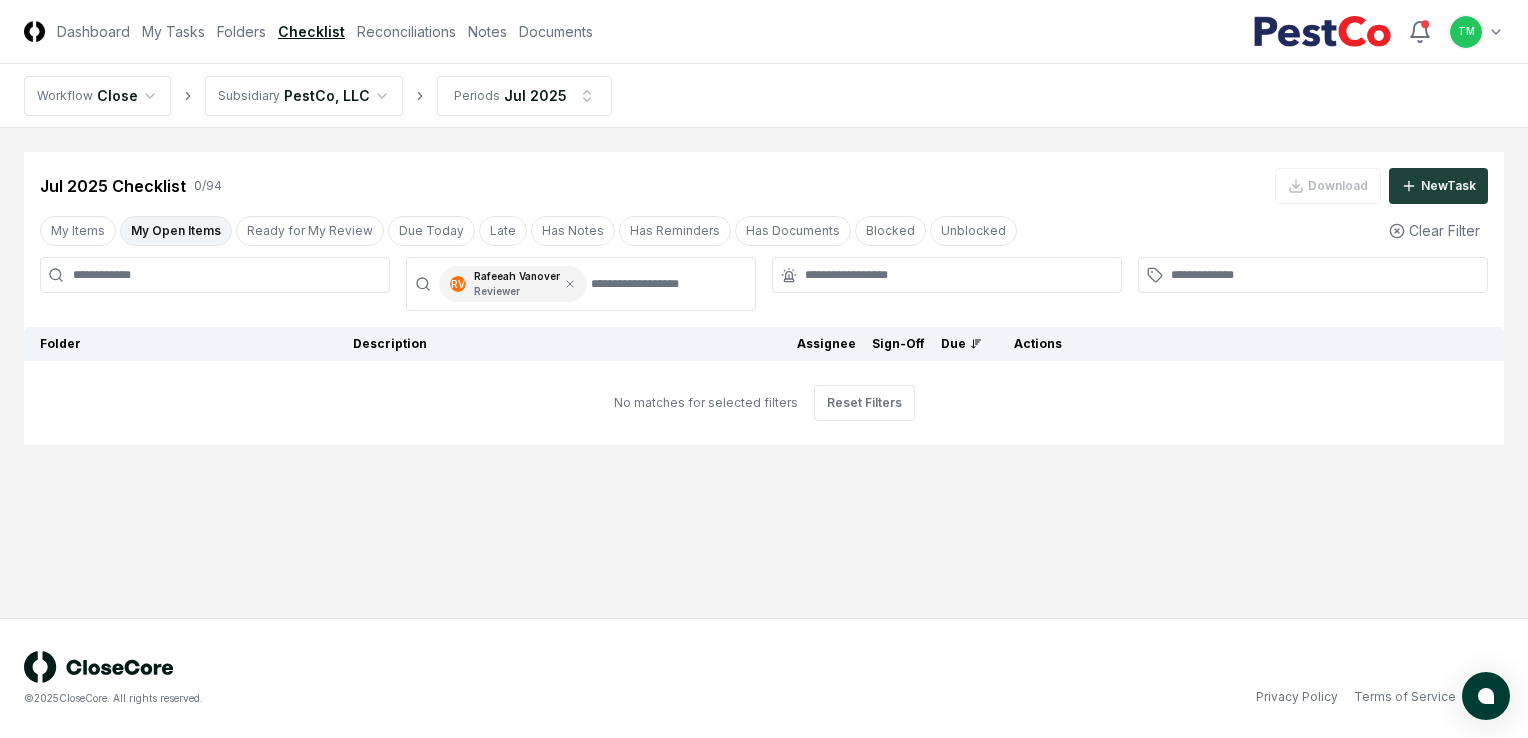 click on "My Open Items" at bounding box center (176, 231) 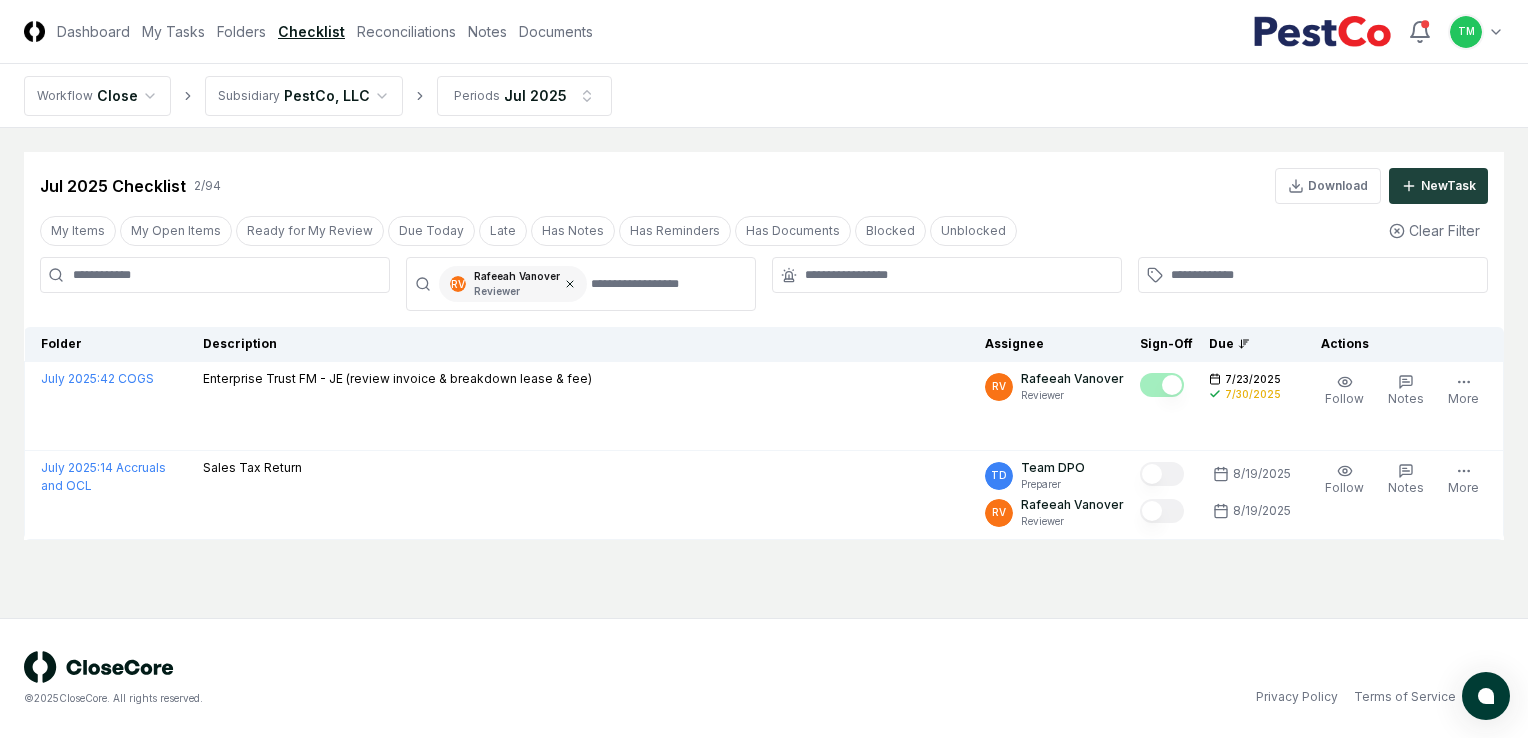 click 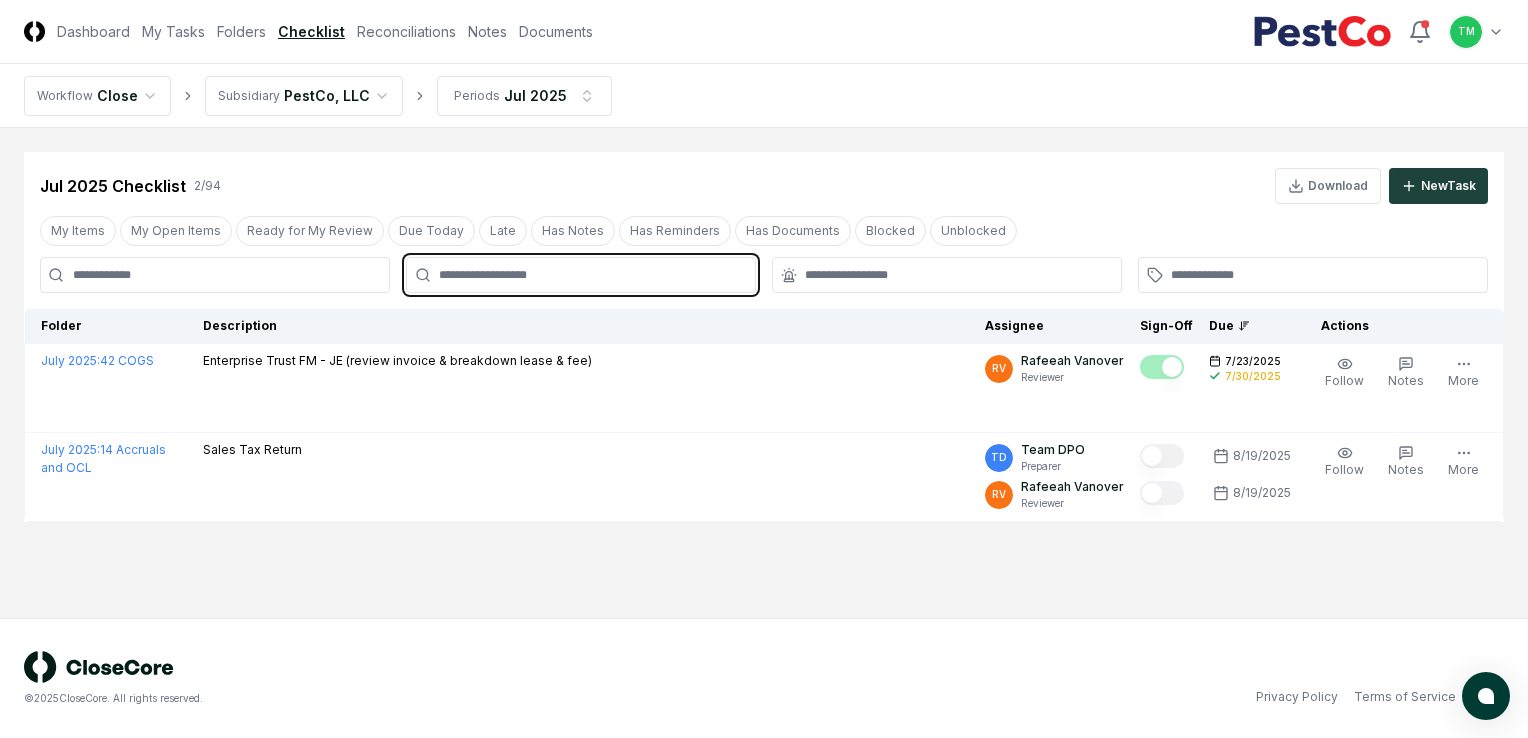 click at bounding box center [591, 275] 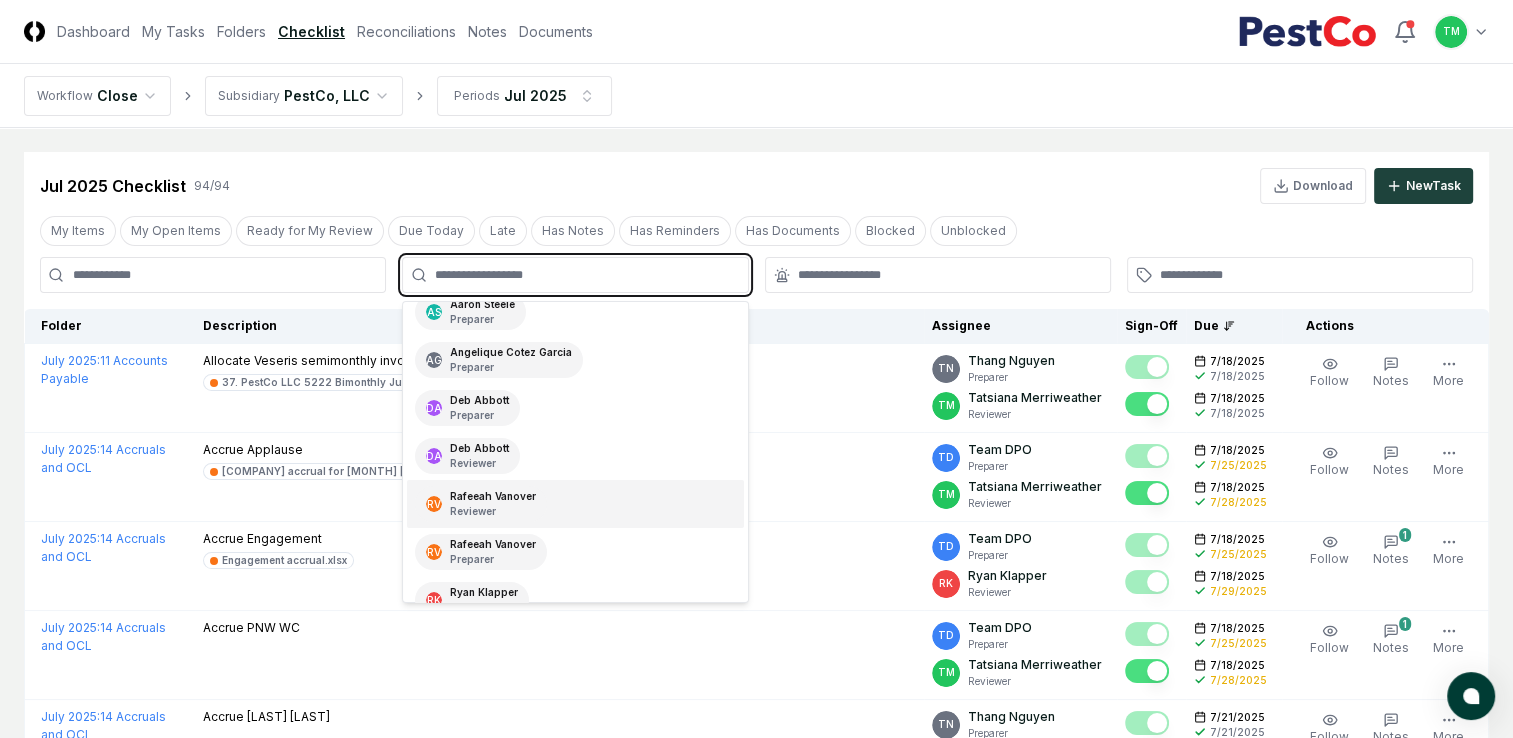 scroll, scrollTop: 200, scrollLeft: 0, axis: vertical 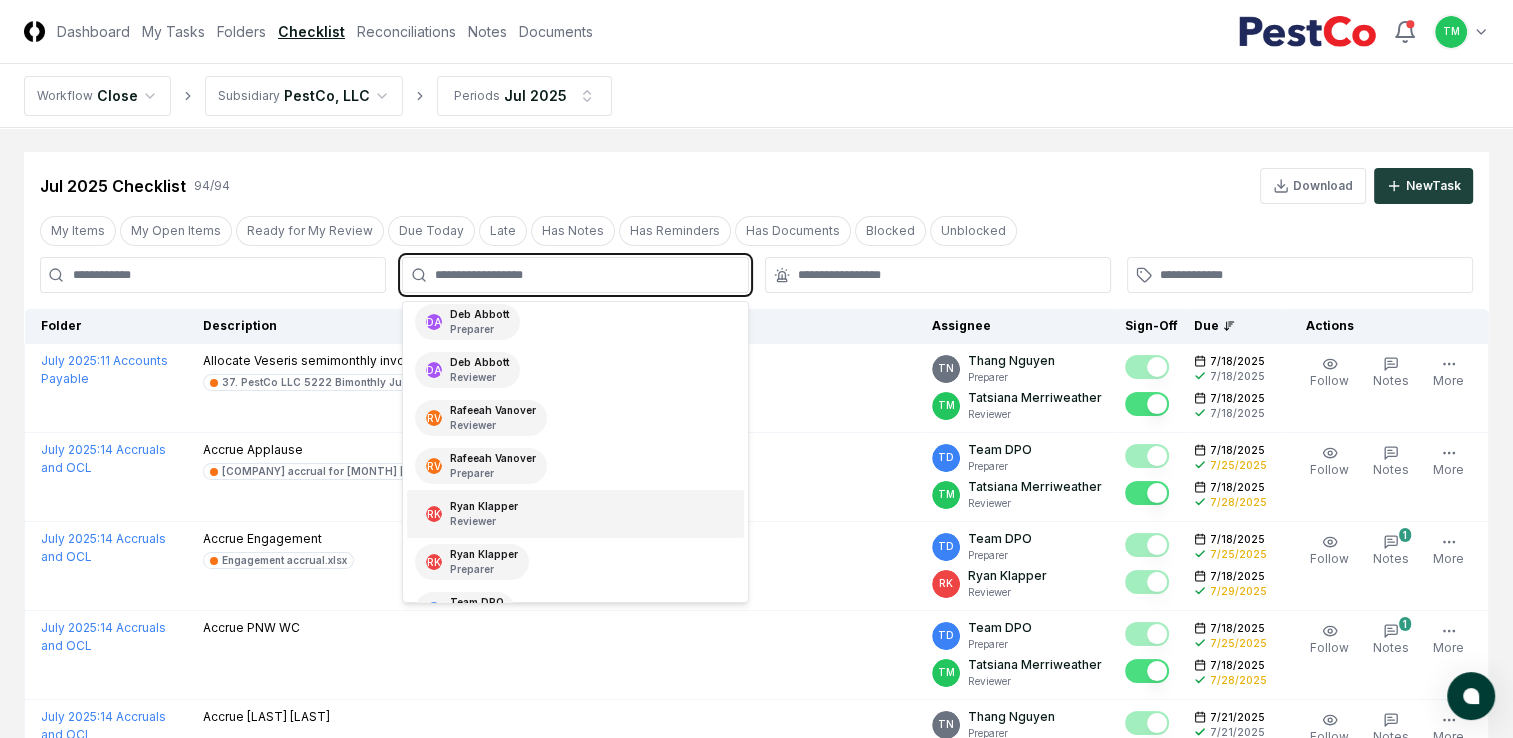 click on "Reviewer" at bounding box center (484, 521) 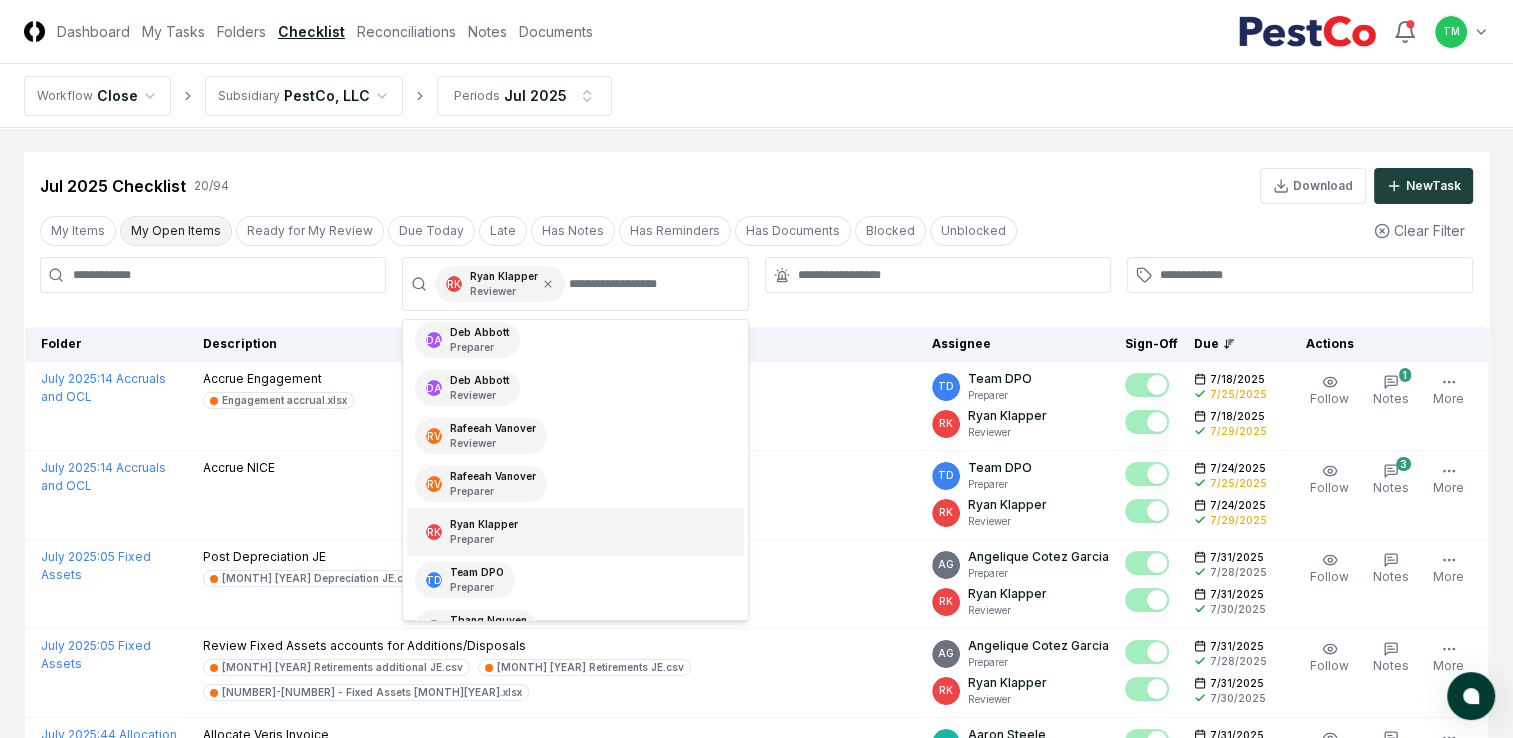 click on "My Open Items" at bounding box center [176, 231] 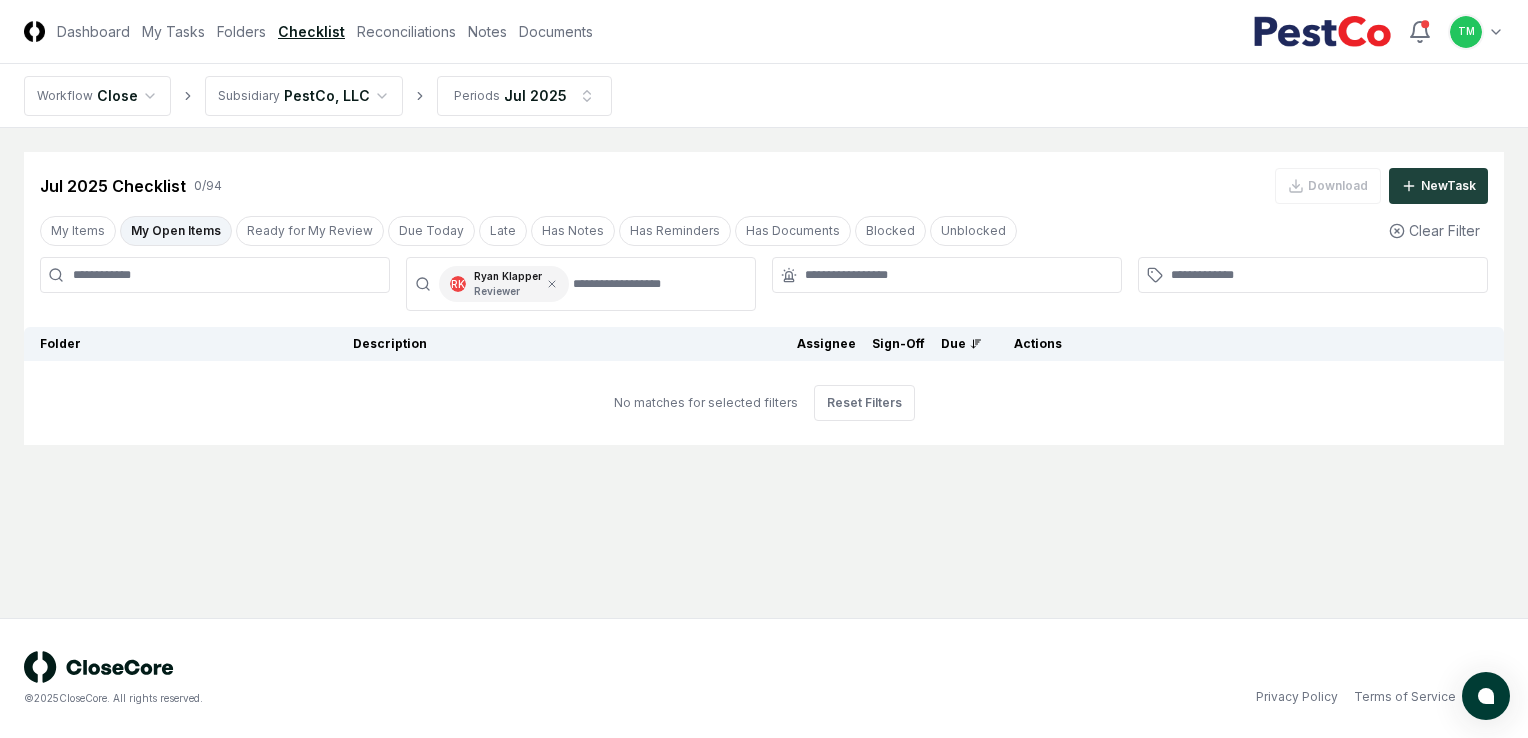 click on "My Open Items" at bounding box center [176, 231] 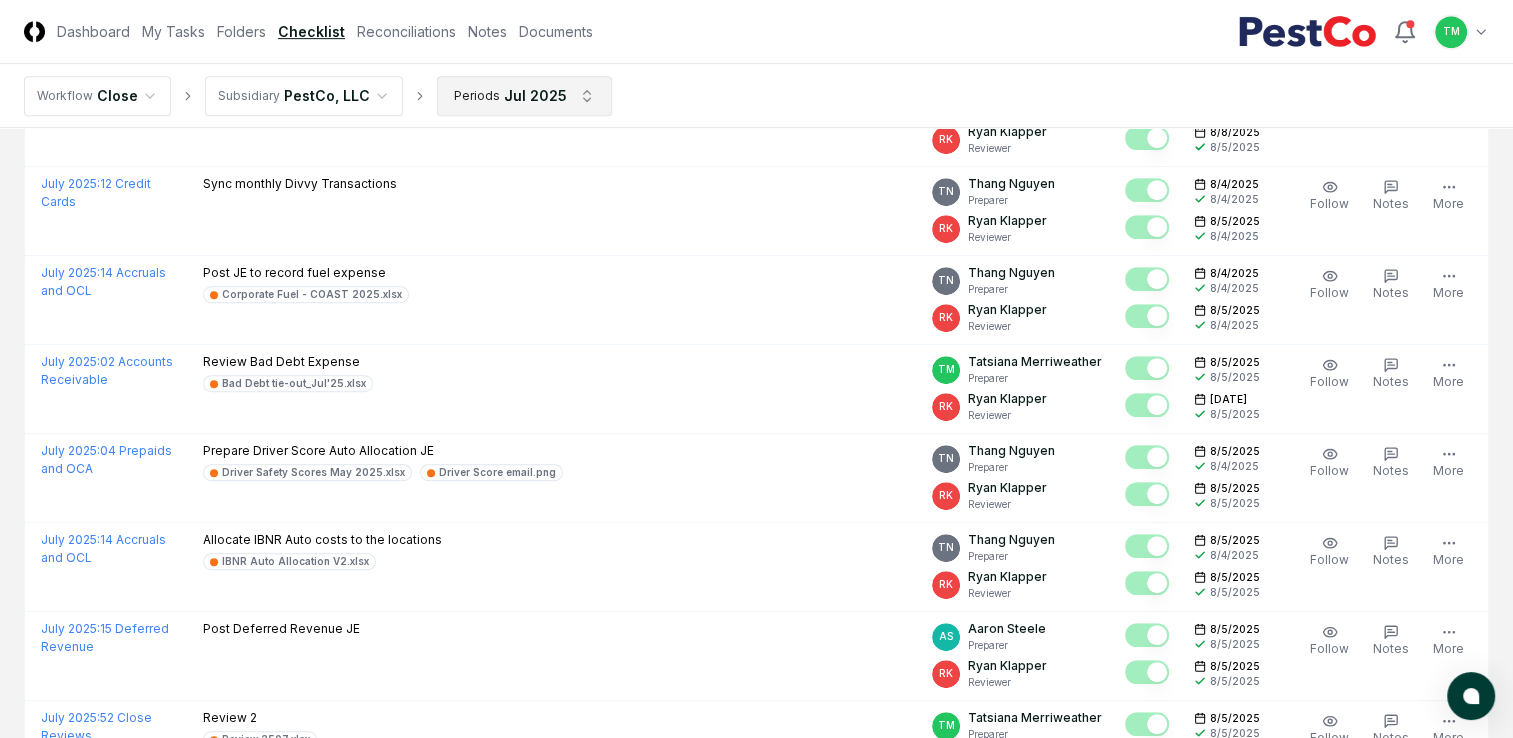 scroll, scrollTop: 842, scrollLeft: 0, axis: vertical 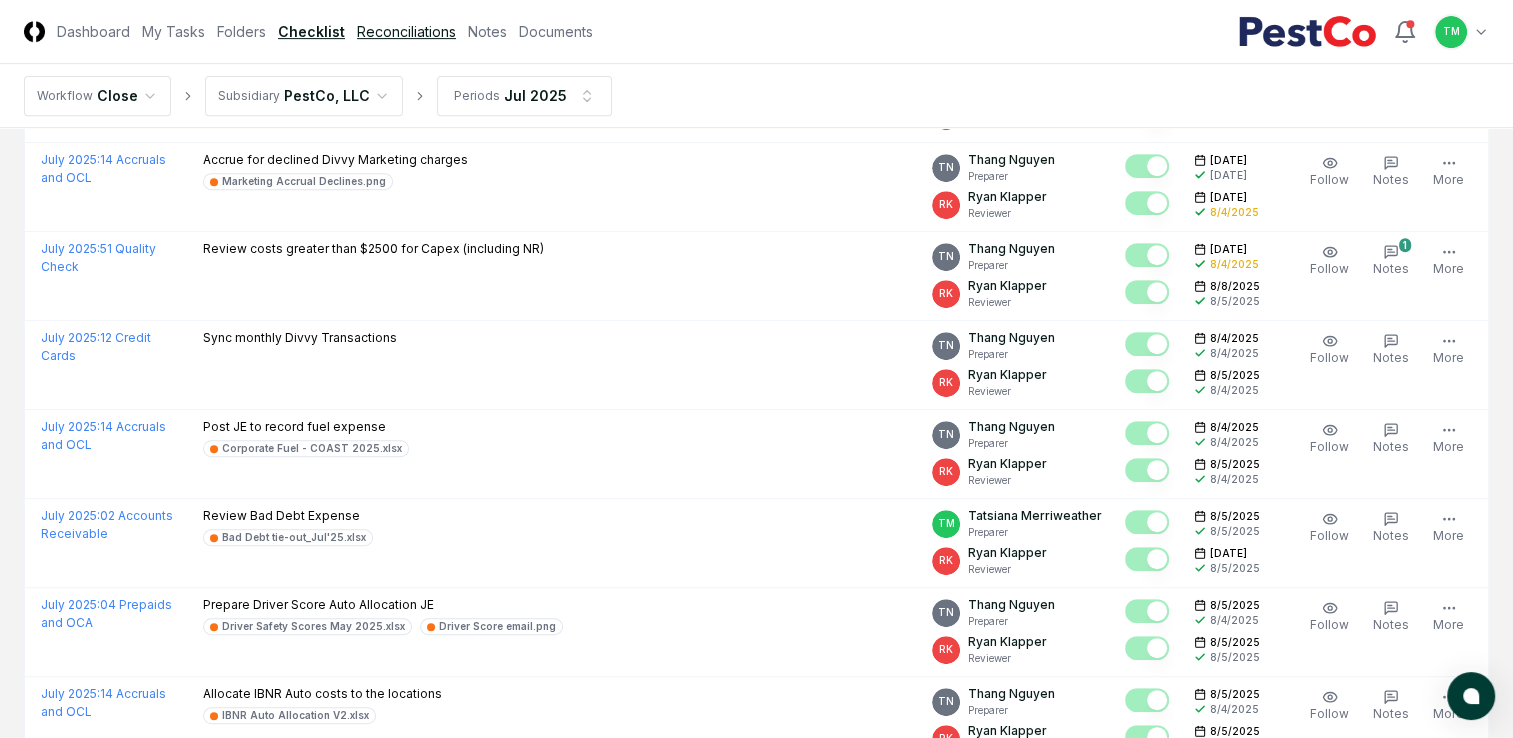 click on "Reconciliations" at bounding box center (406, 31) 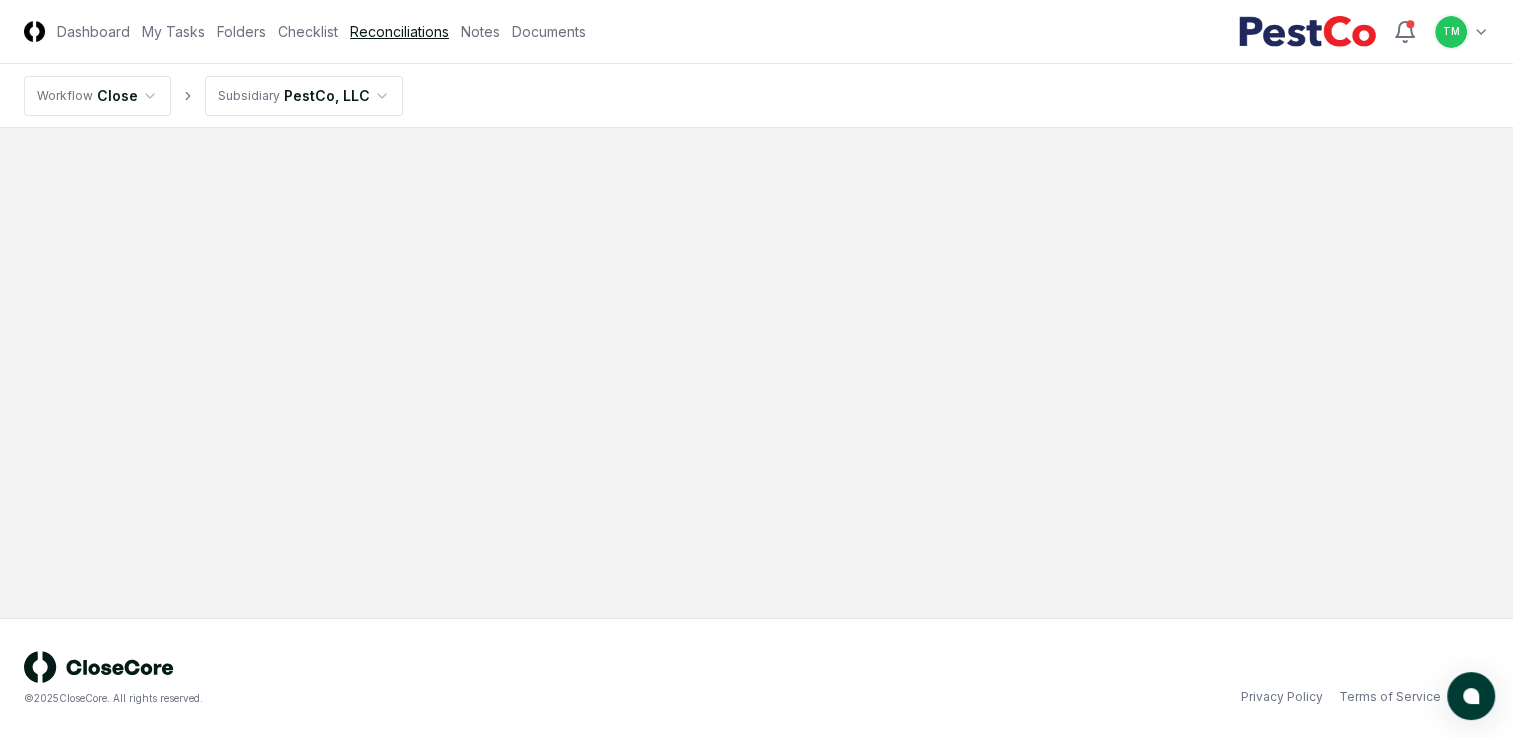 scroll, scrollTop: 0, scrollLeft: 0, axis: both 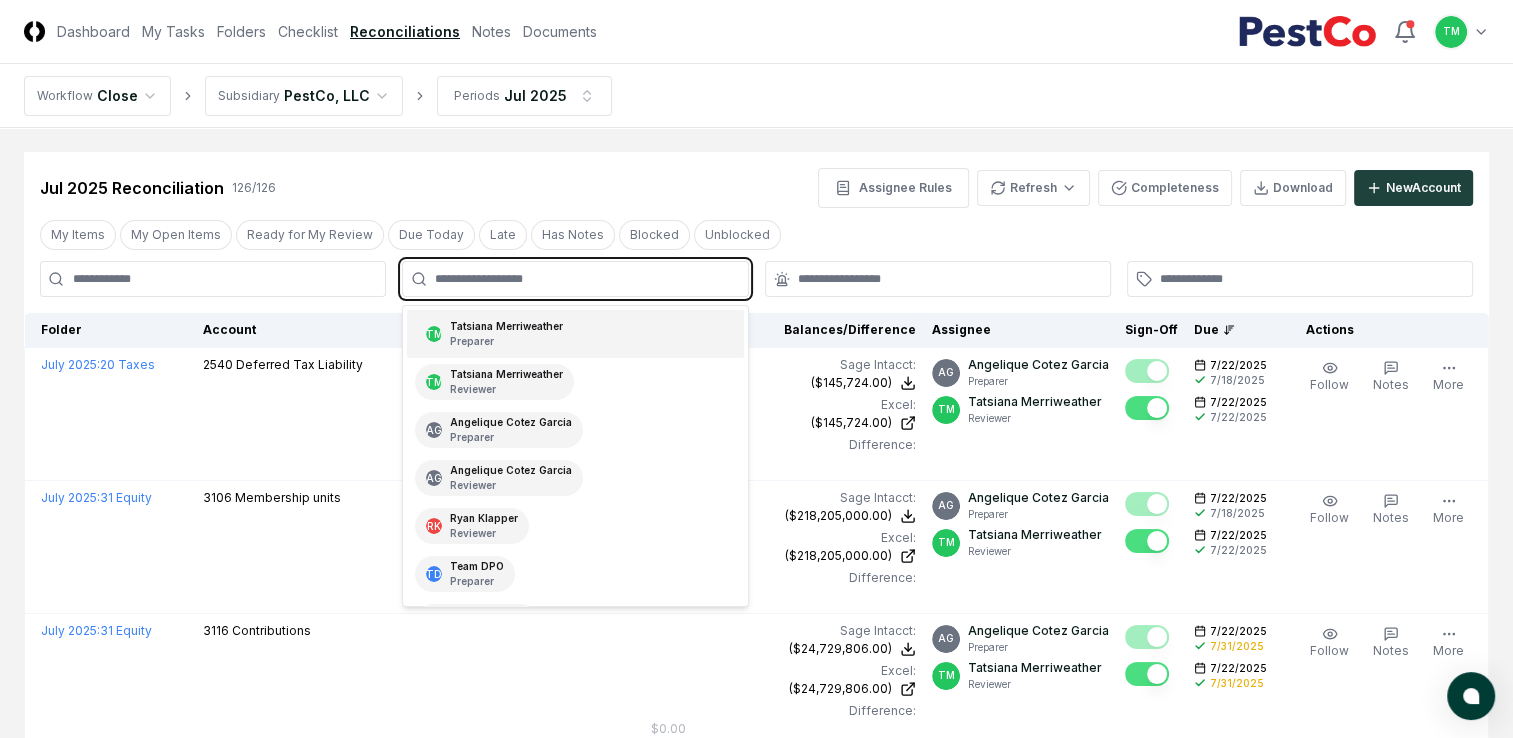 click at bounding box center (585, 279) 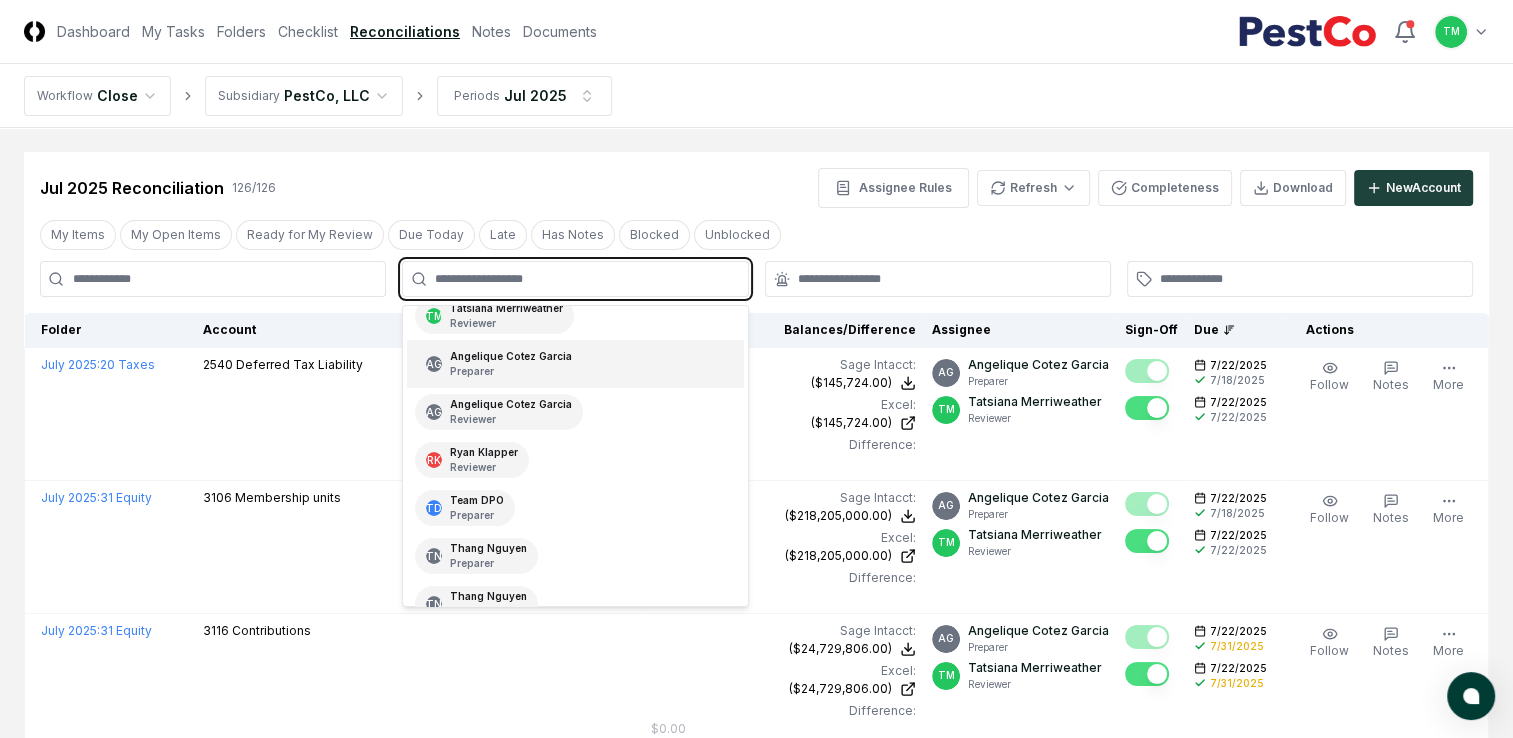 scroll, scrollTop: 136, scrollLeft: 0, axis: vertical 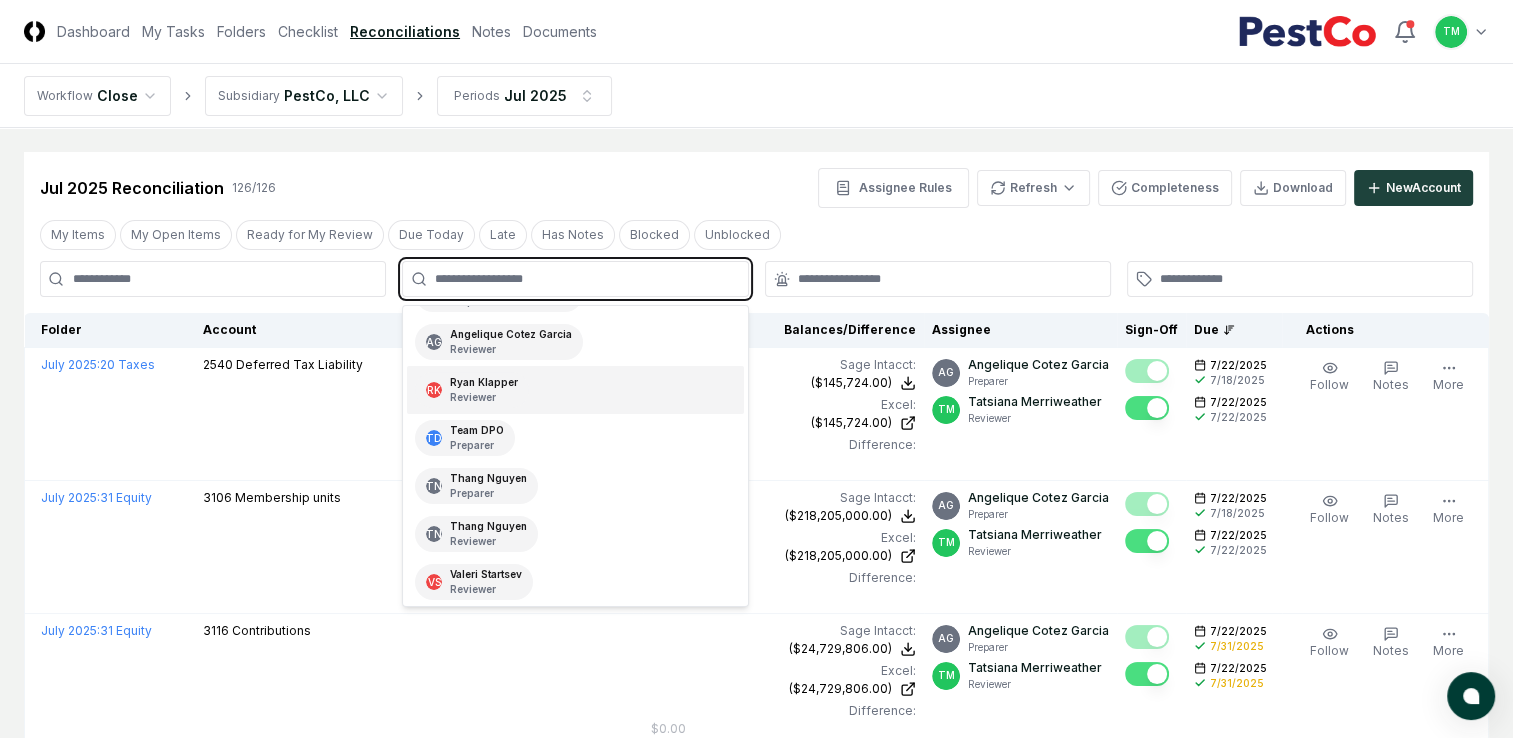 click on "Reviewer" at bounding box center (484, 397) 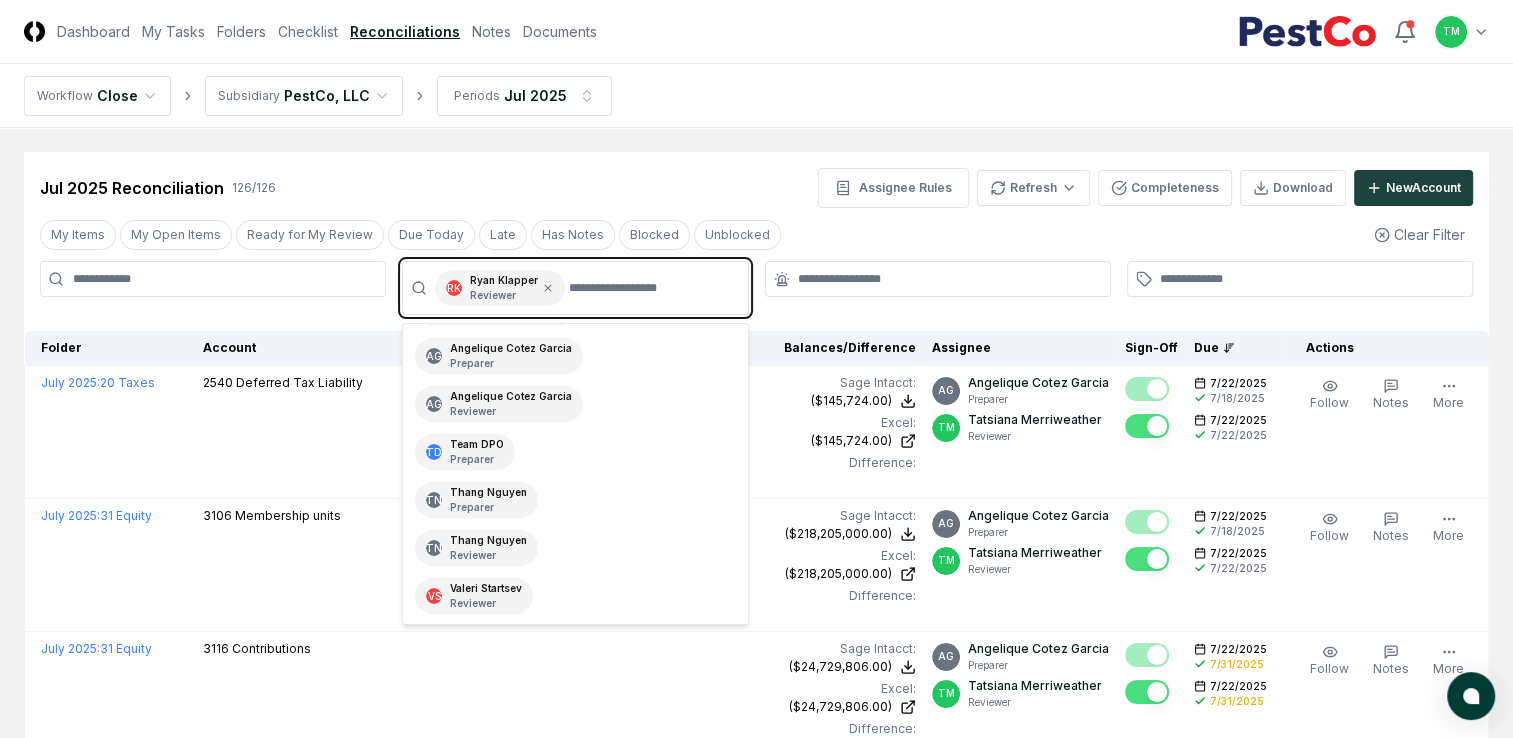 scroll, scrollTop: 88, scrollLeft: 0, axis: vertical 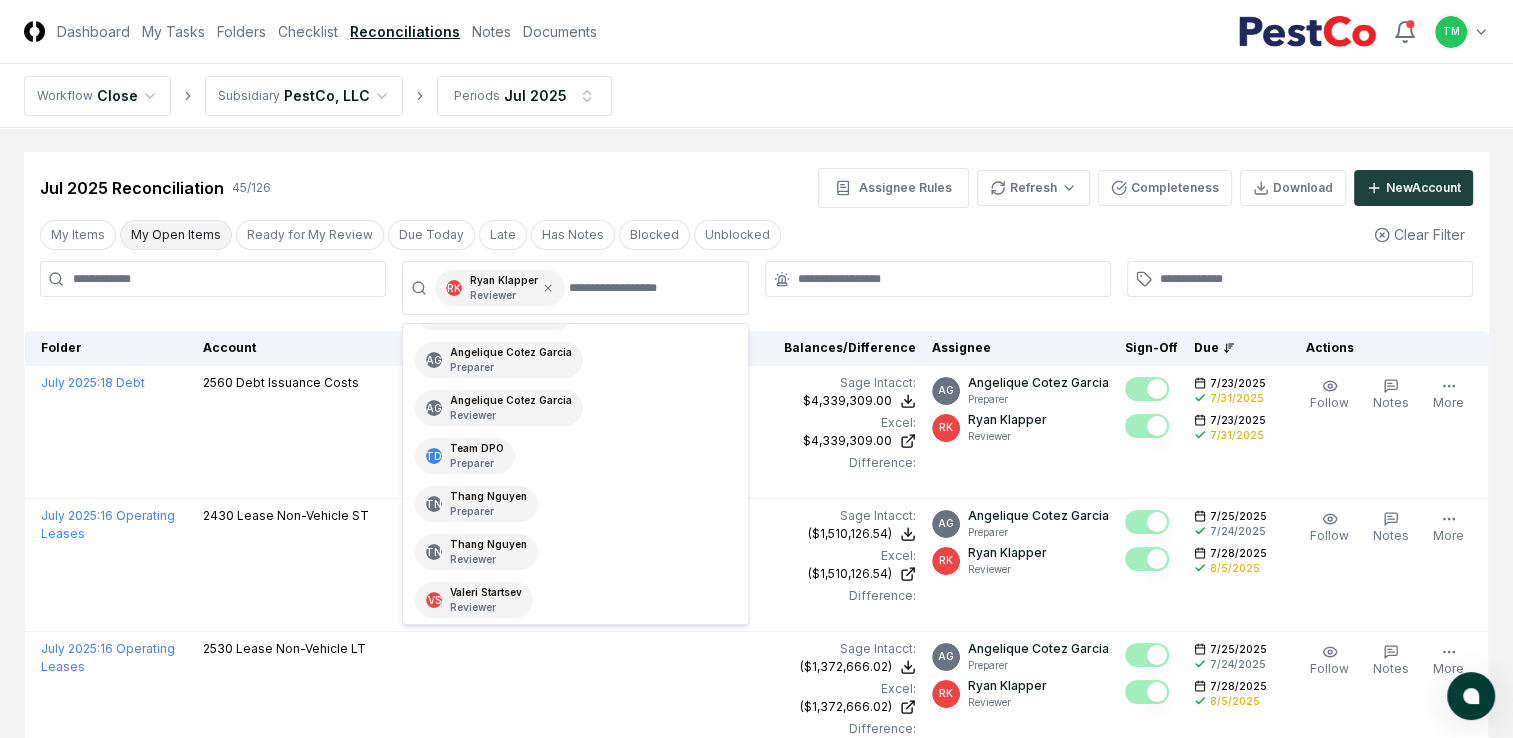 click on "My Open Items" at bounding box center [176, 235] 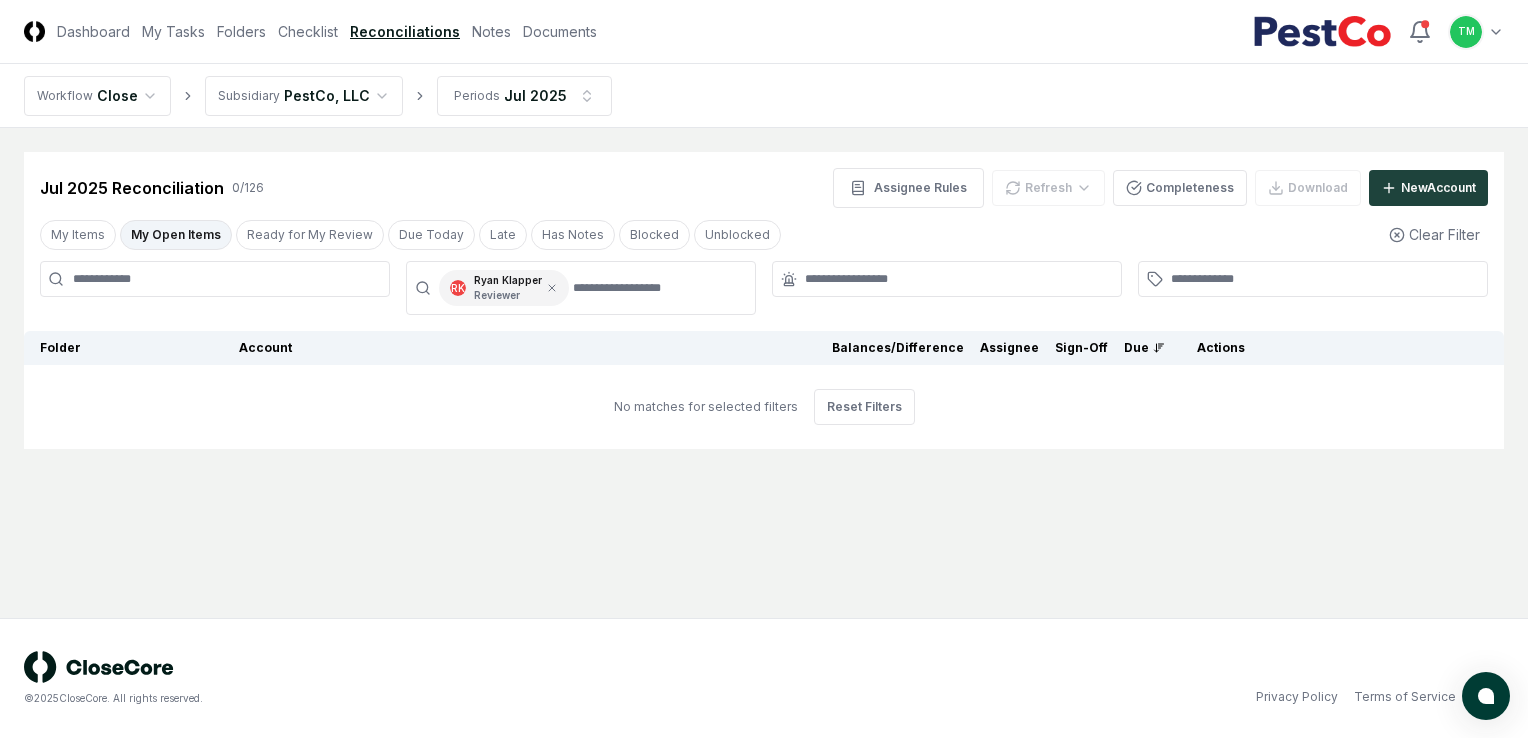 click on "My Open Items" at bounding box center (176, 235) 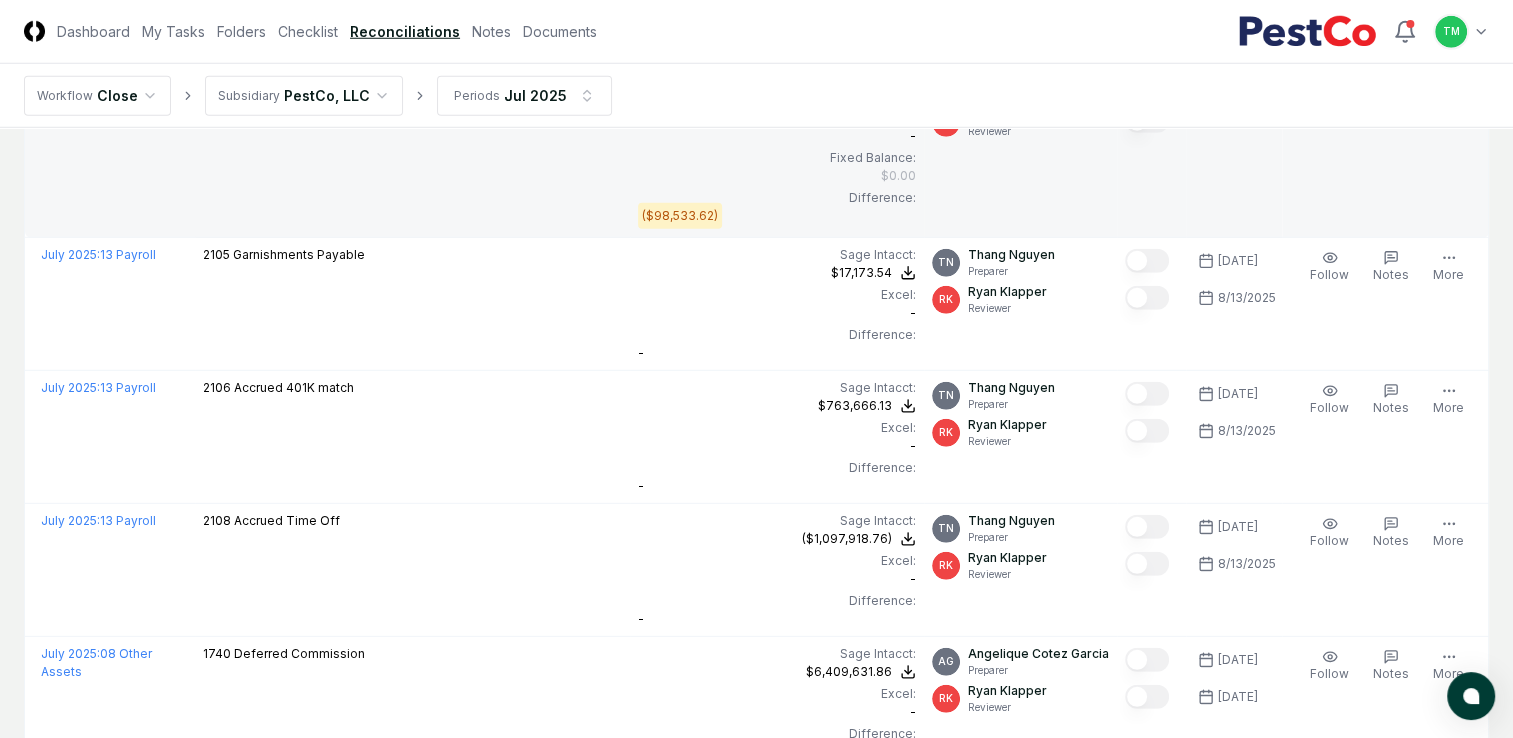 scroll, scrollTop: 5600, scrollLeft: 0, axis: vertical 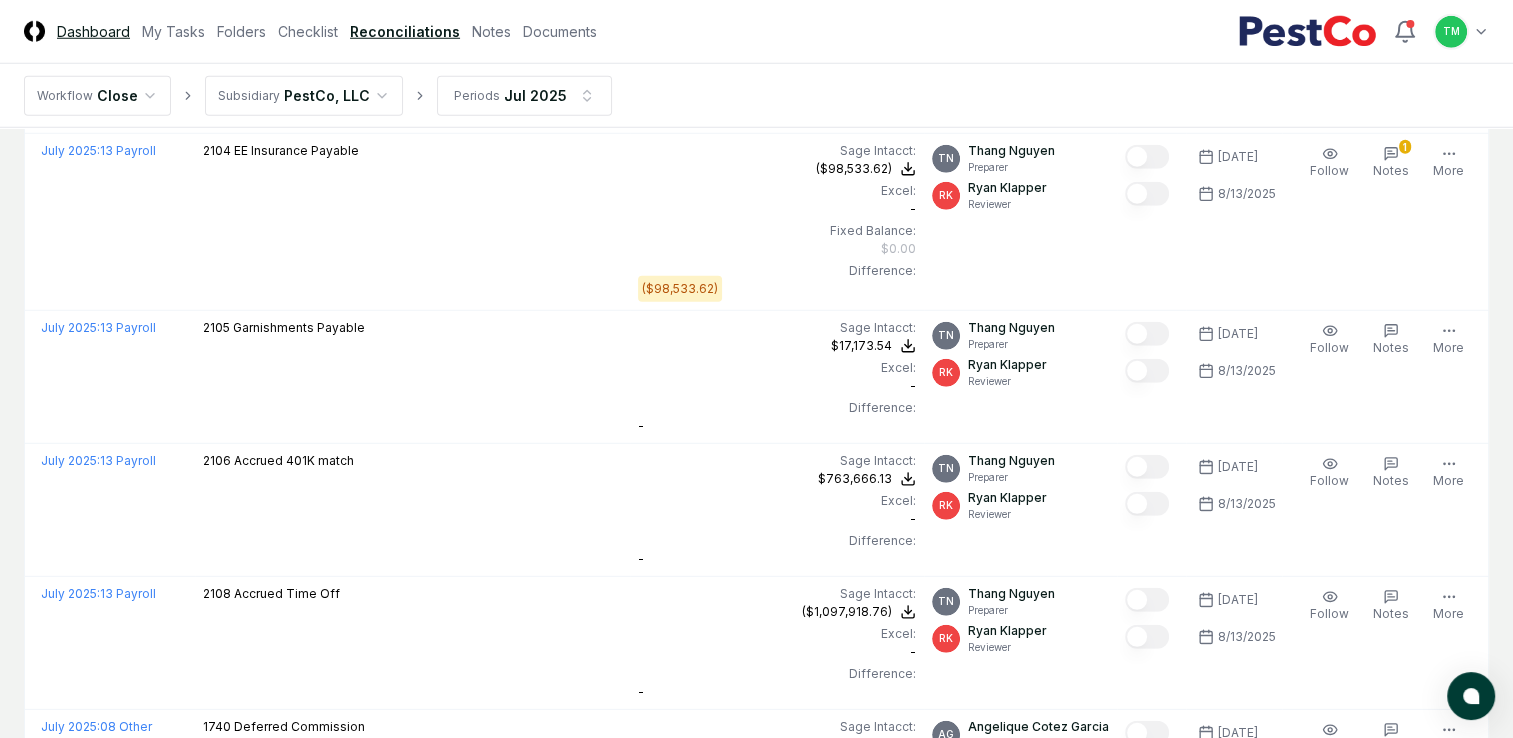 click on "Dashboard" at bounding box center (93, 31) 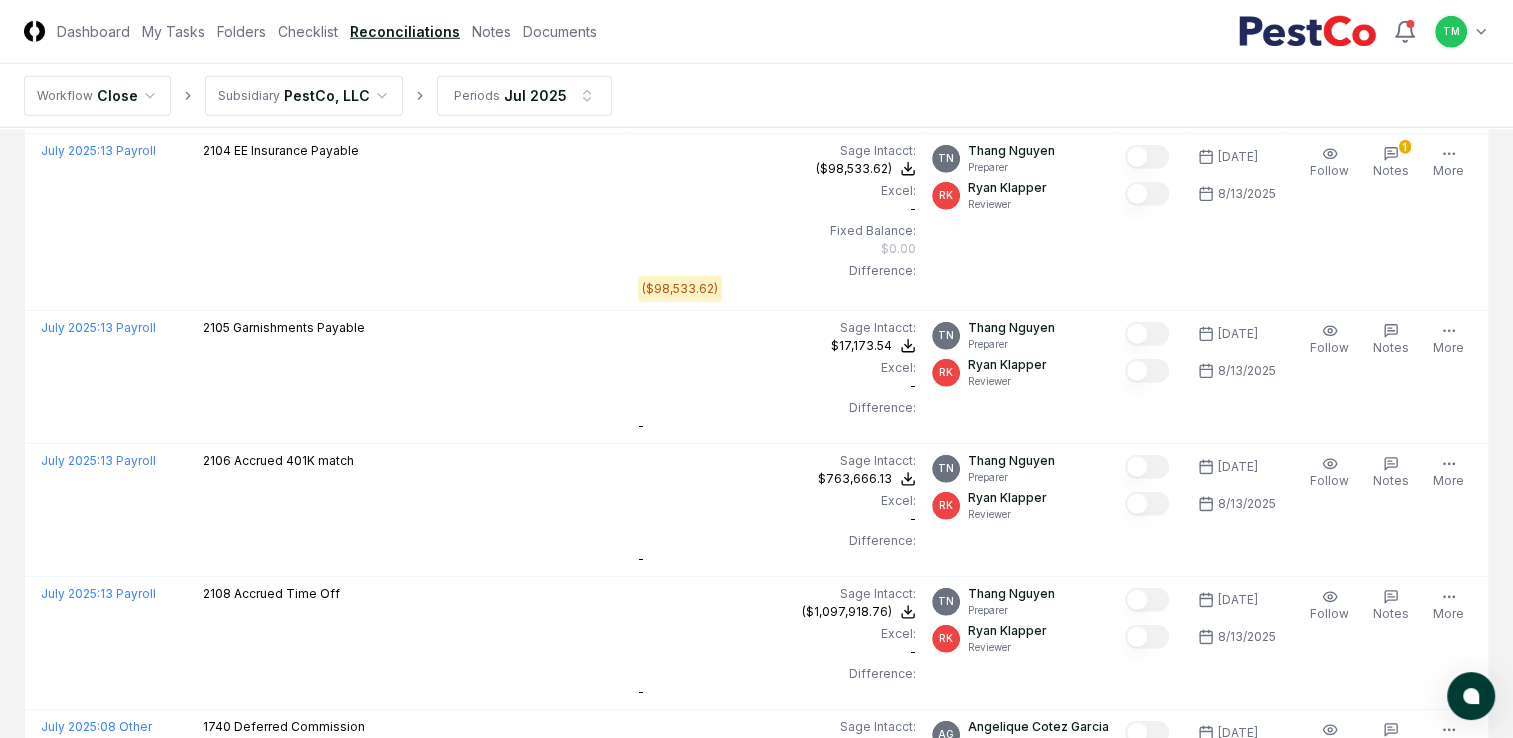 scroll, scrollTop: 0, scrollLeft: 0, axis: both 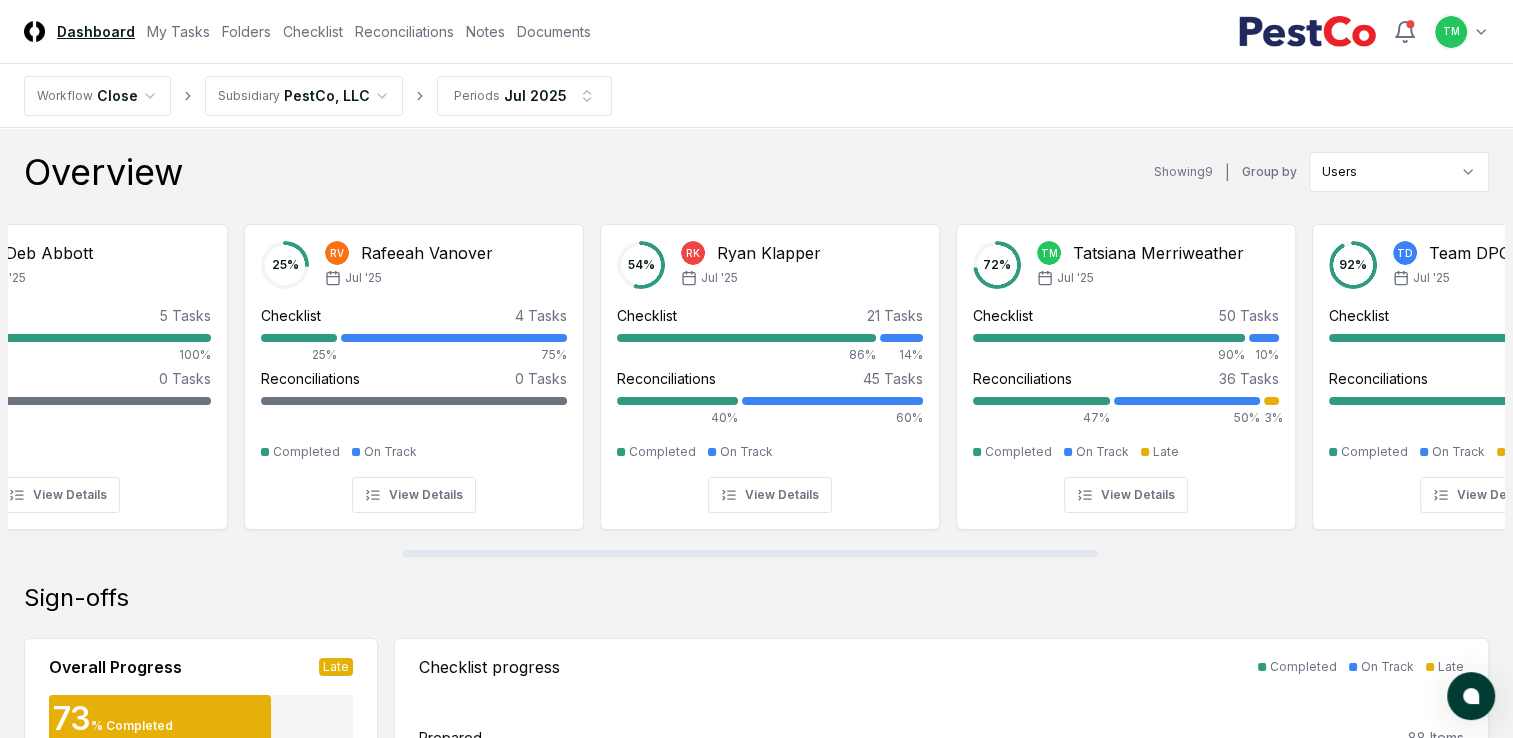 drag, startPoint x: 313, startPoint y: 550, endPoint x: 707, endPoint y: 587, distance: 395.7335 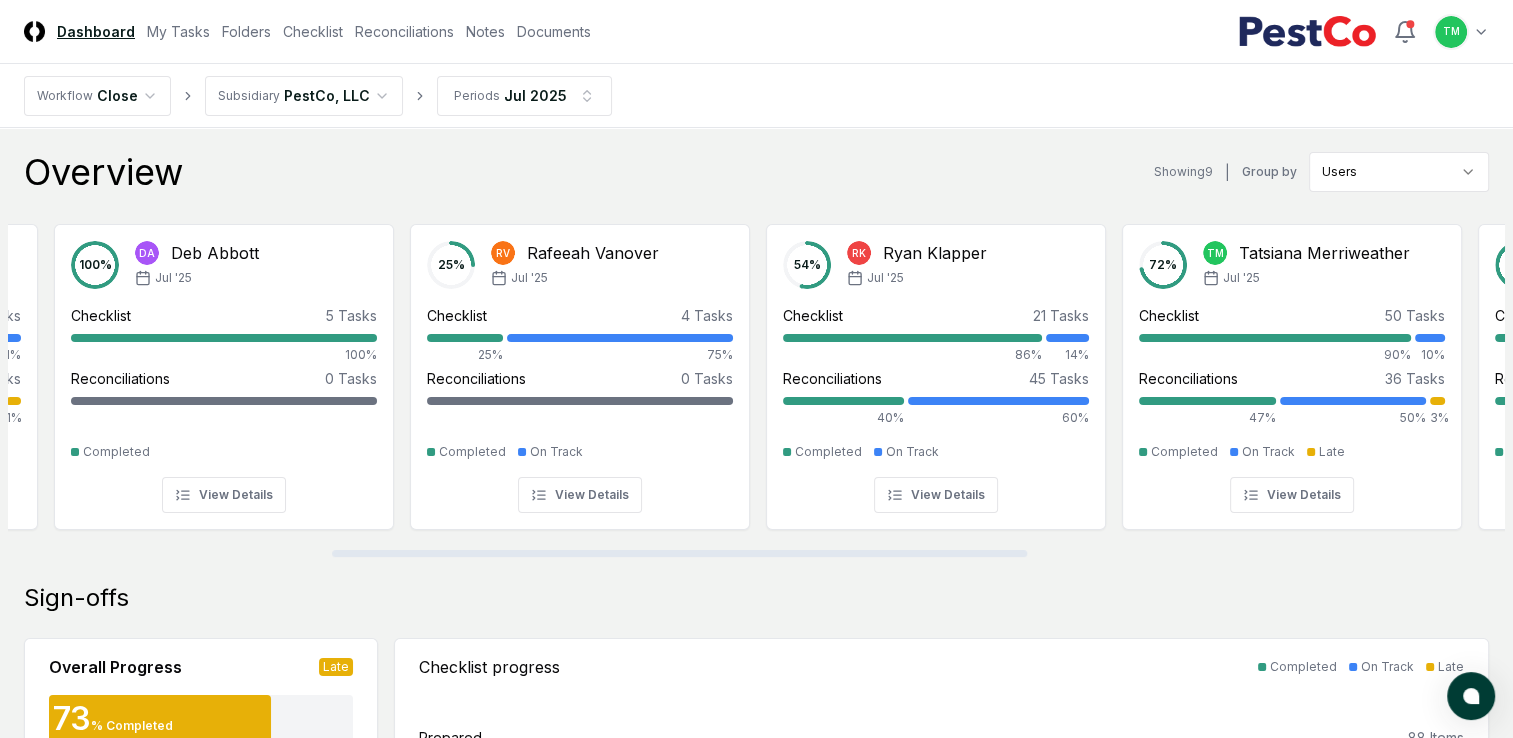 scroll, scrollTop: 0, scrollLeft: 720, axis: horizontal 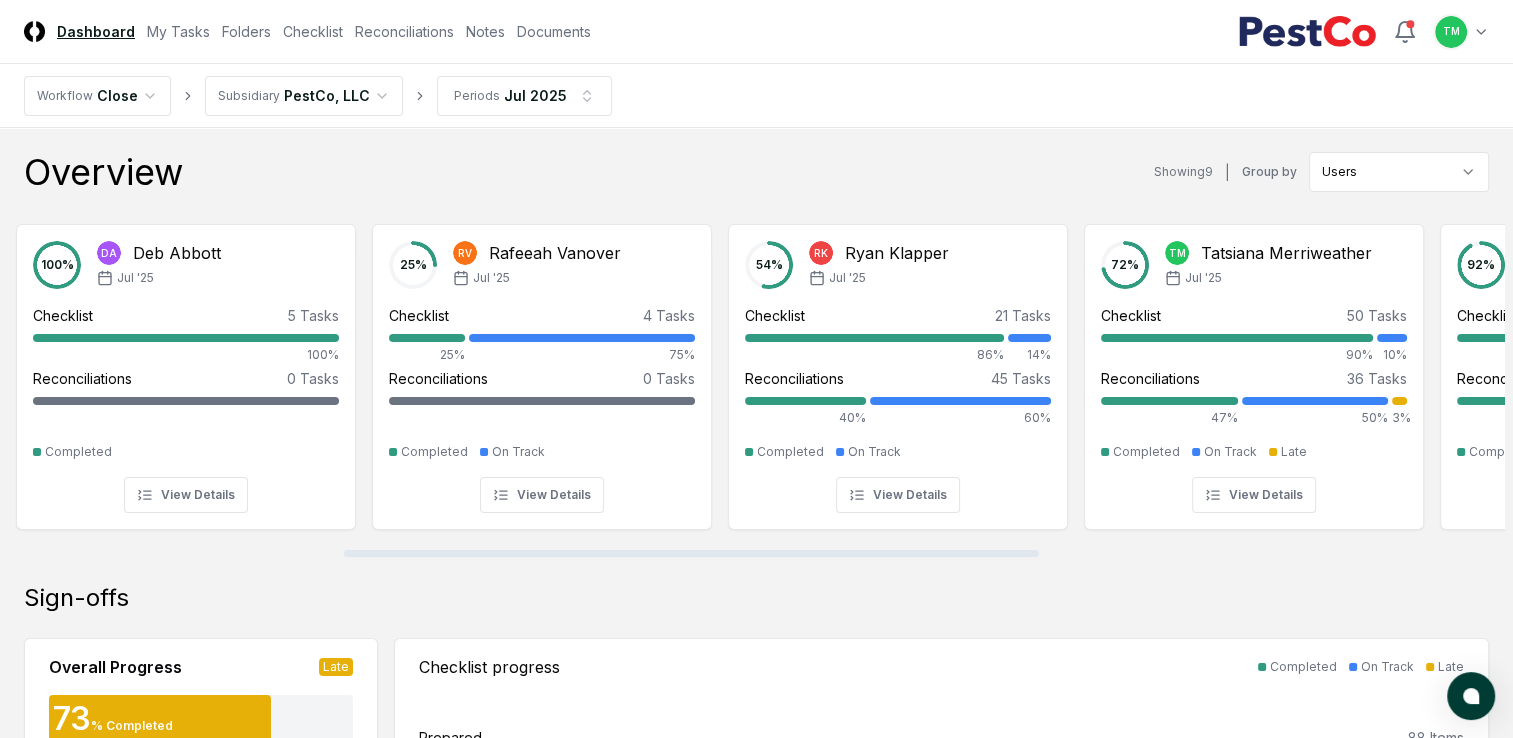 drag, startPoint x: 448, startPoint y: 555, endPoint x: 414, endPoint y: 559, distance: 34.234486 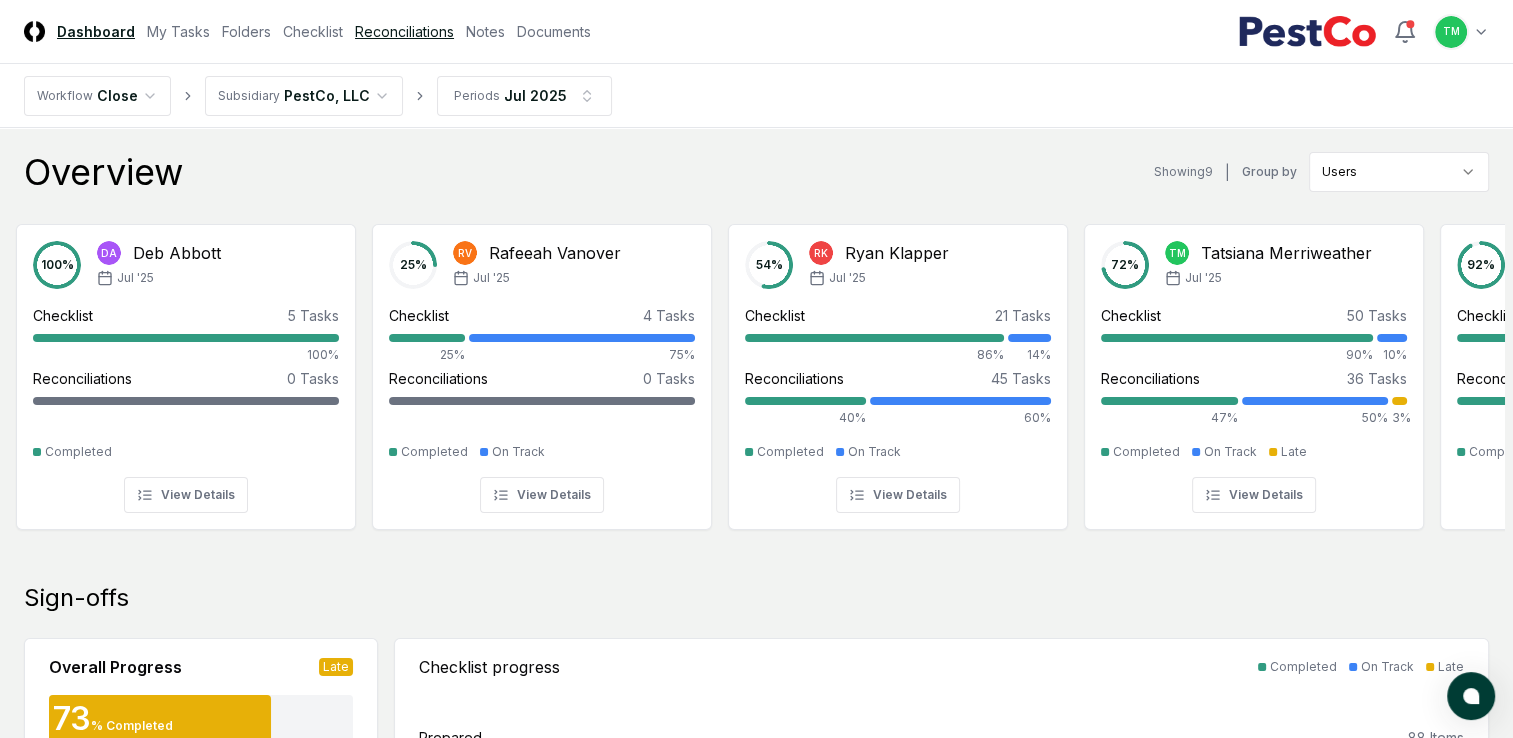 click on "Reconciliations" at bounding box center (404, 31) 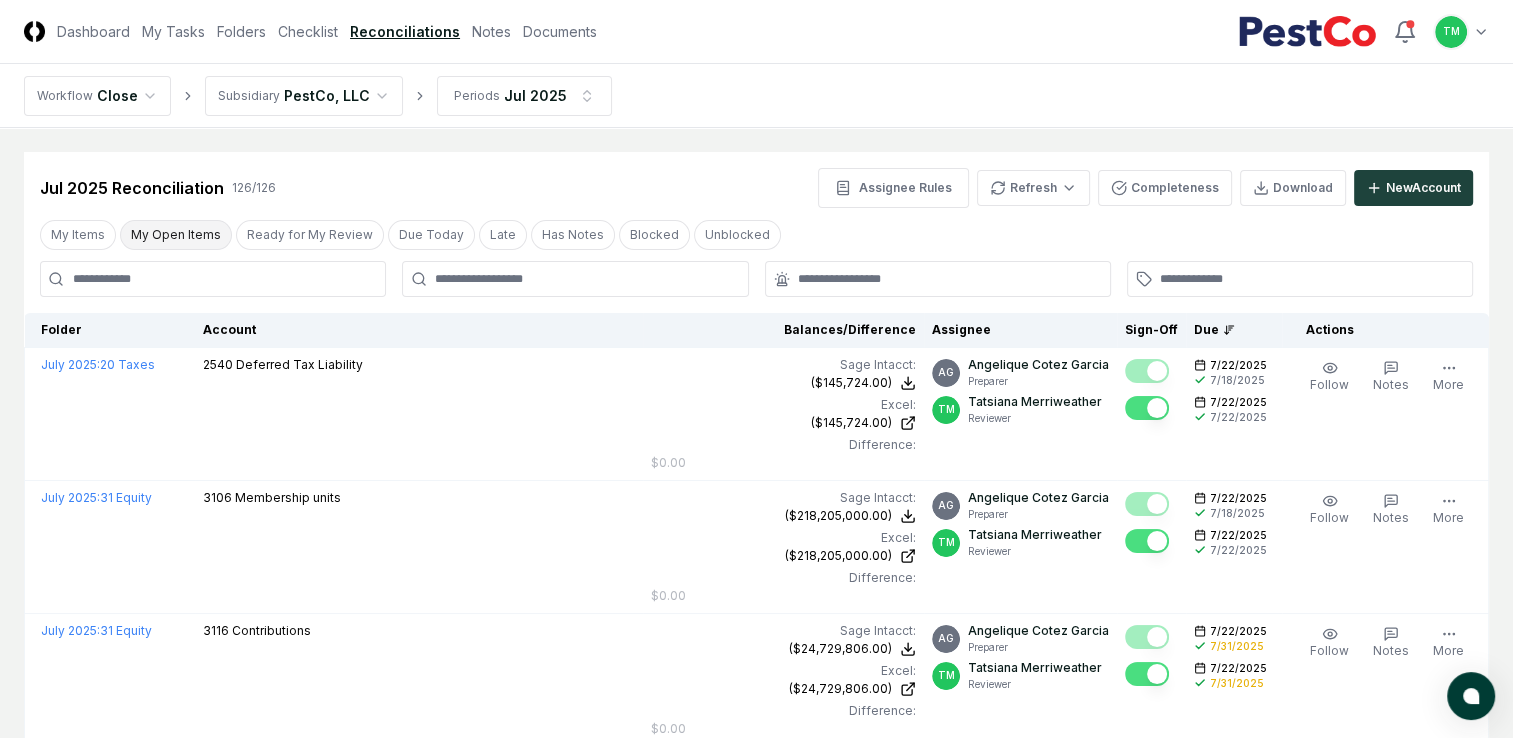 click on "My Open Items" at bounding box center [176, 235] 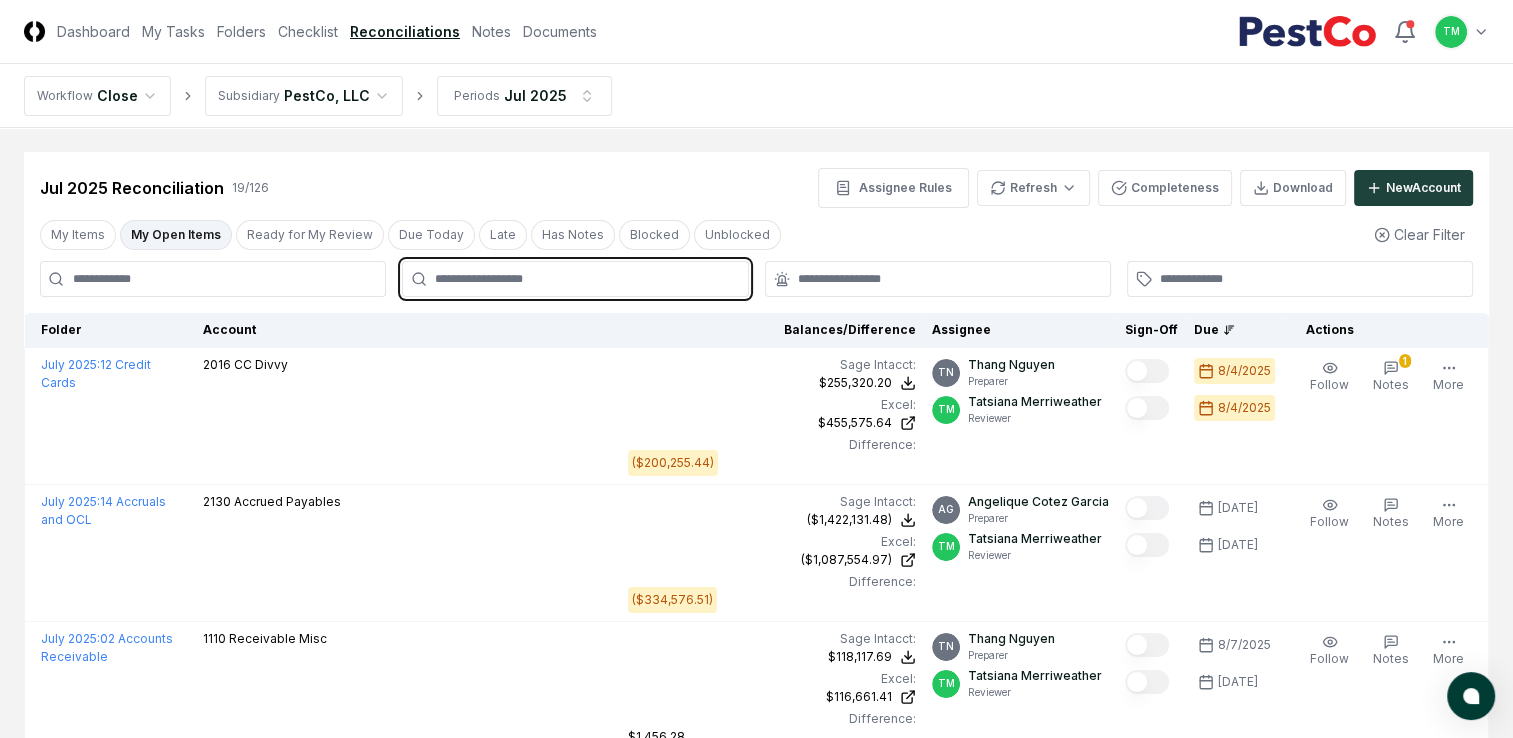 click at bounding box center (585, 279) 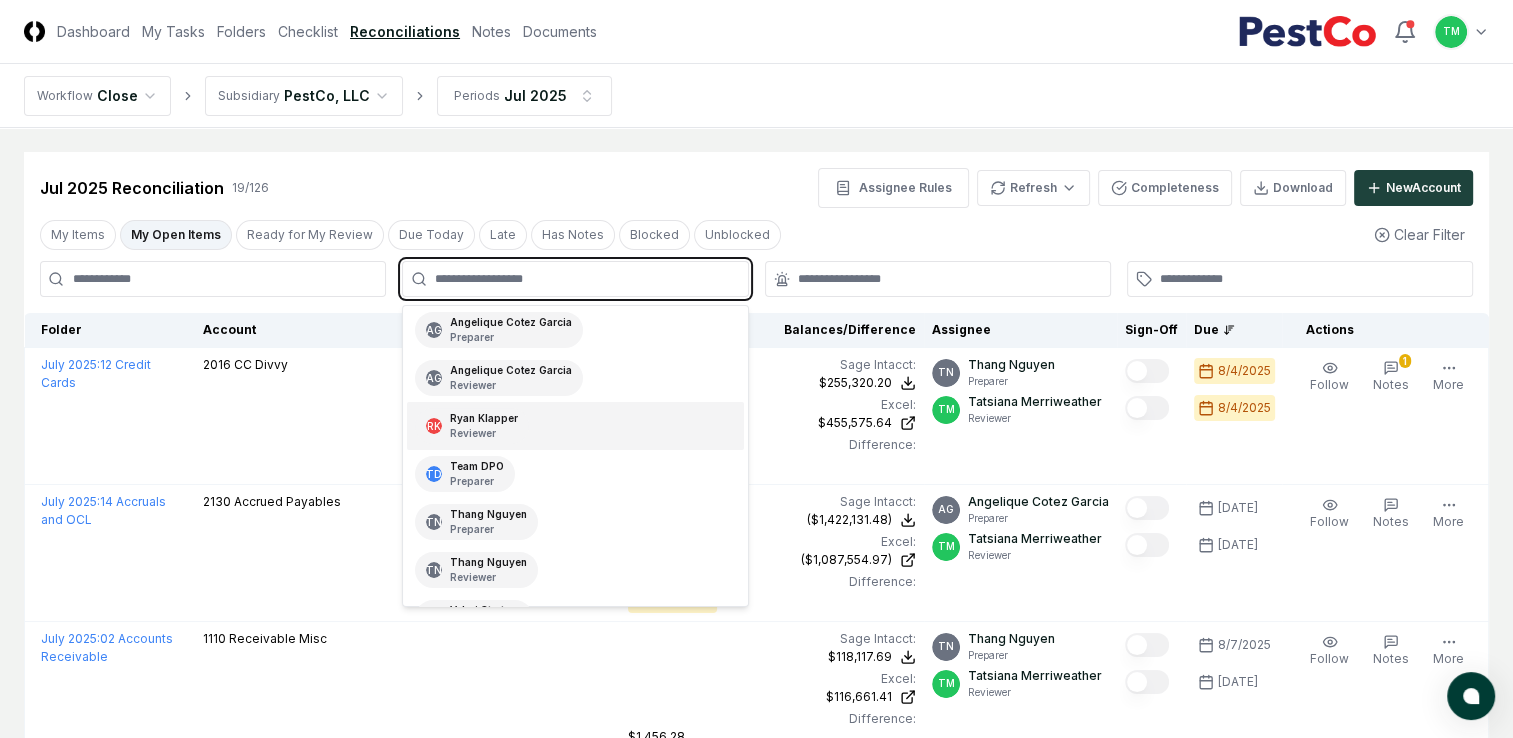 click on "Reviewer" at bounding box center [484, 433] 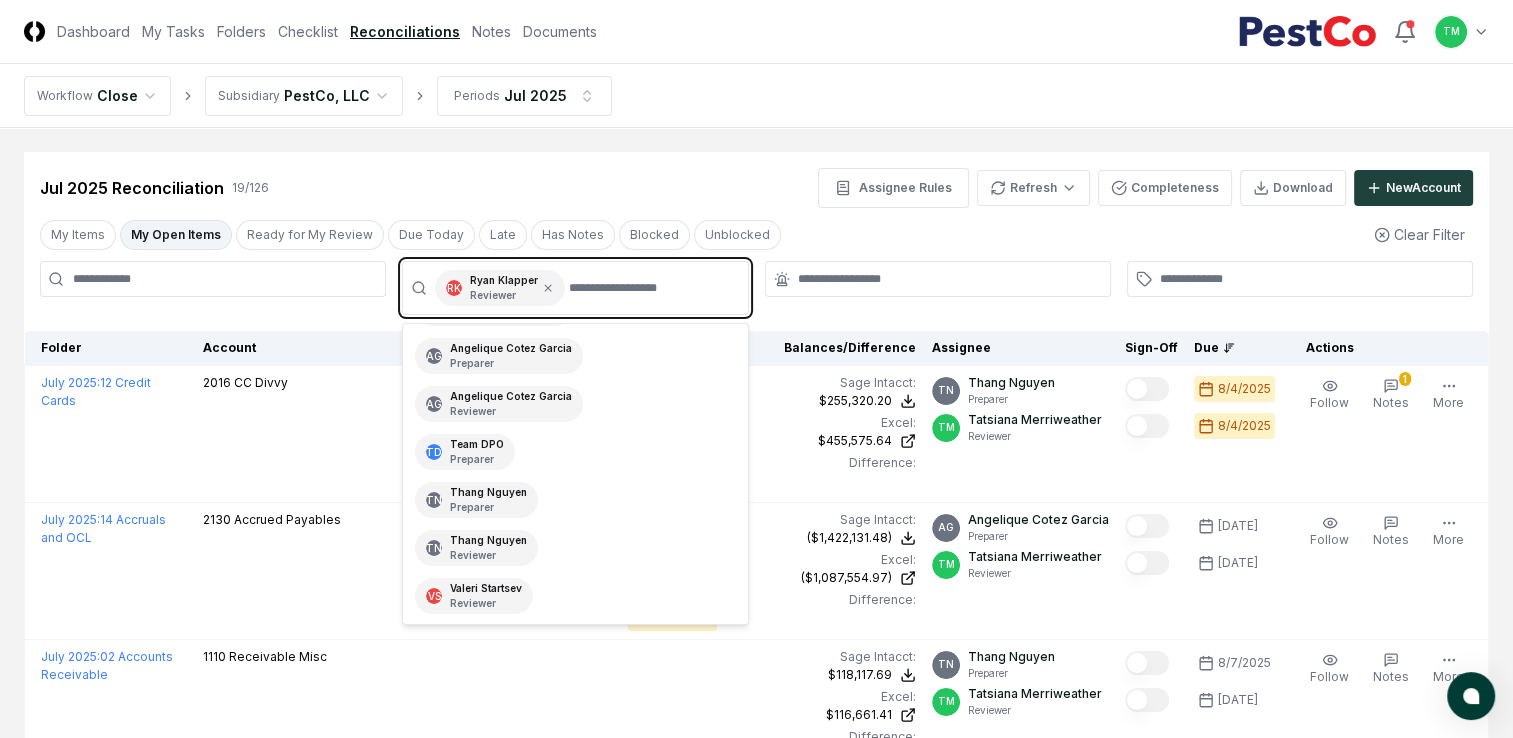 scroll, scrollTop: 88, scrollLeft: 0, axis: vertical 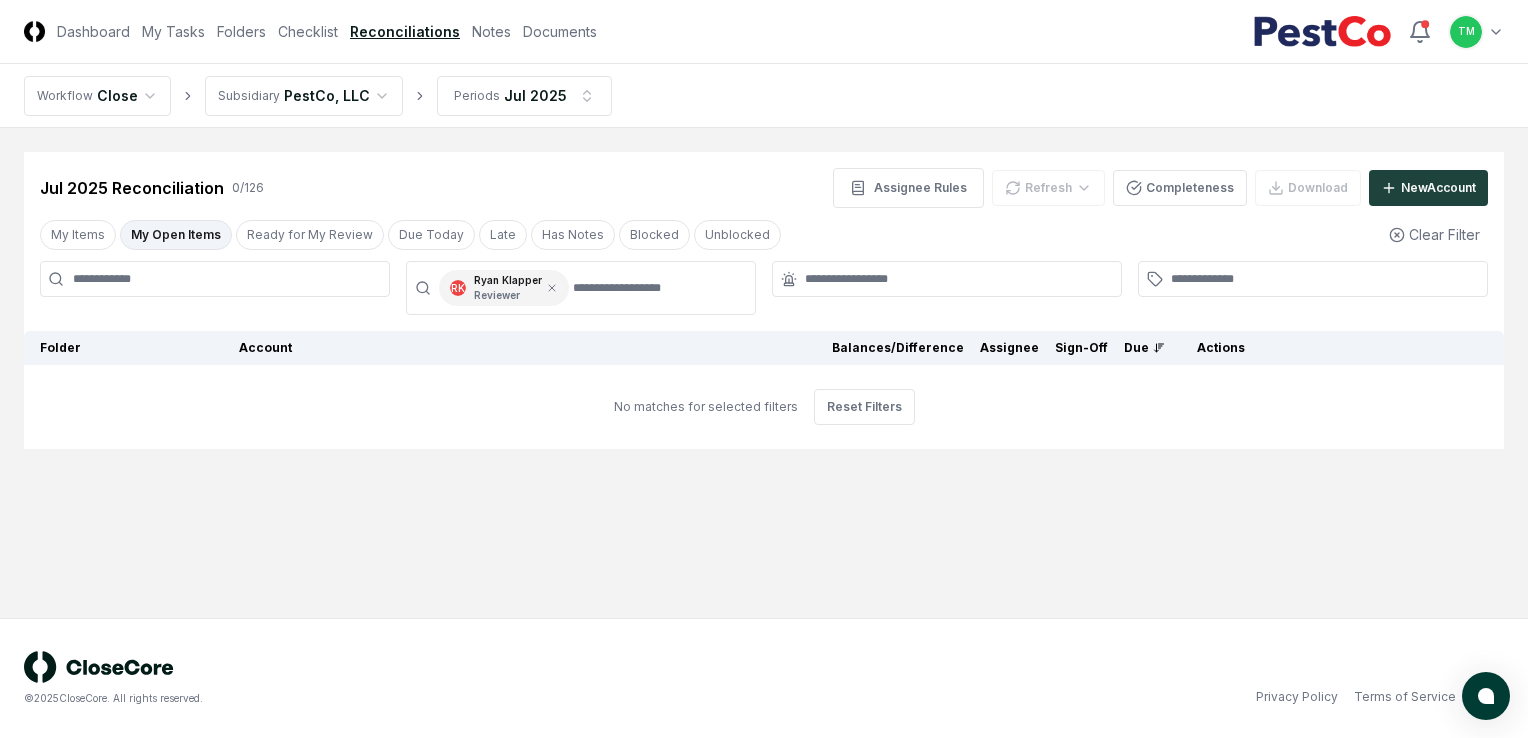 click on "My Open Items" at bounding box center (176, 235) 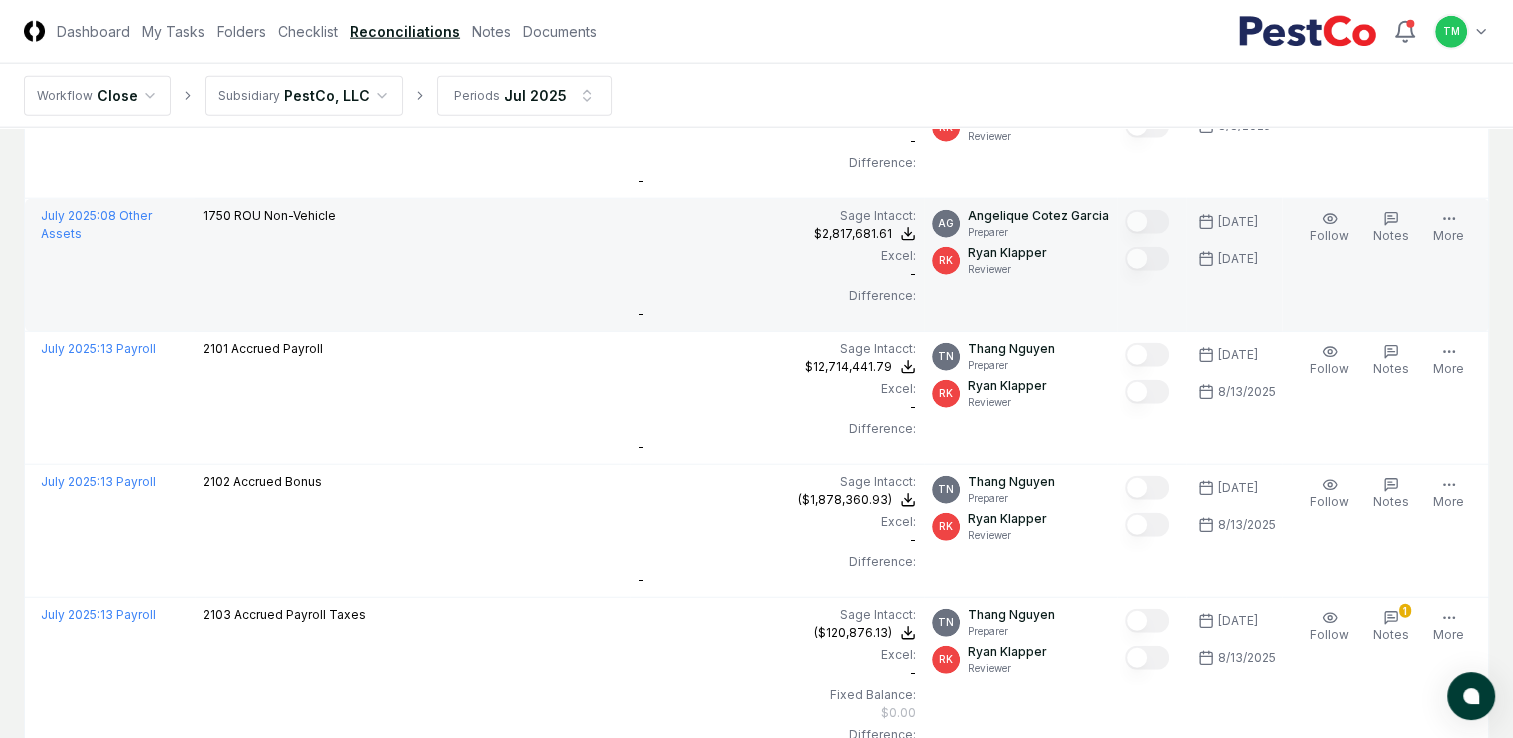 scroll, scrollTop: 5100, scrollLeft: 0, axis: vertical 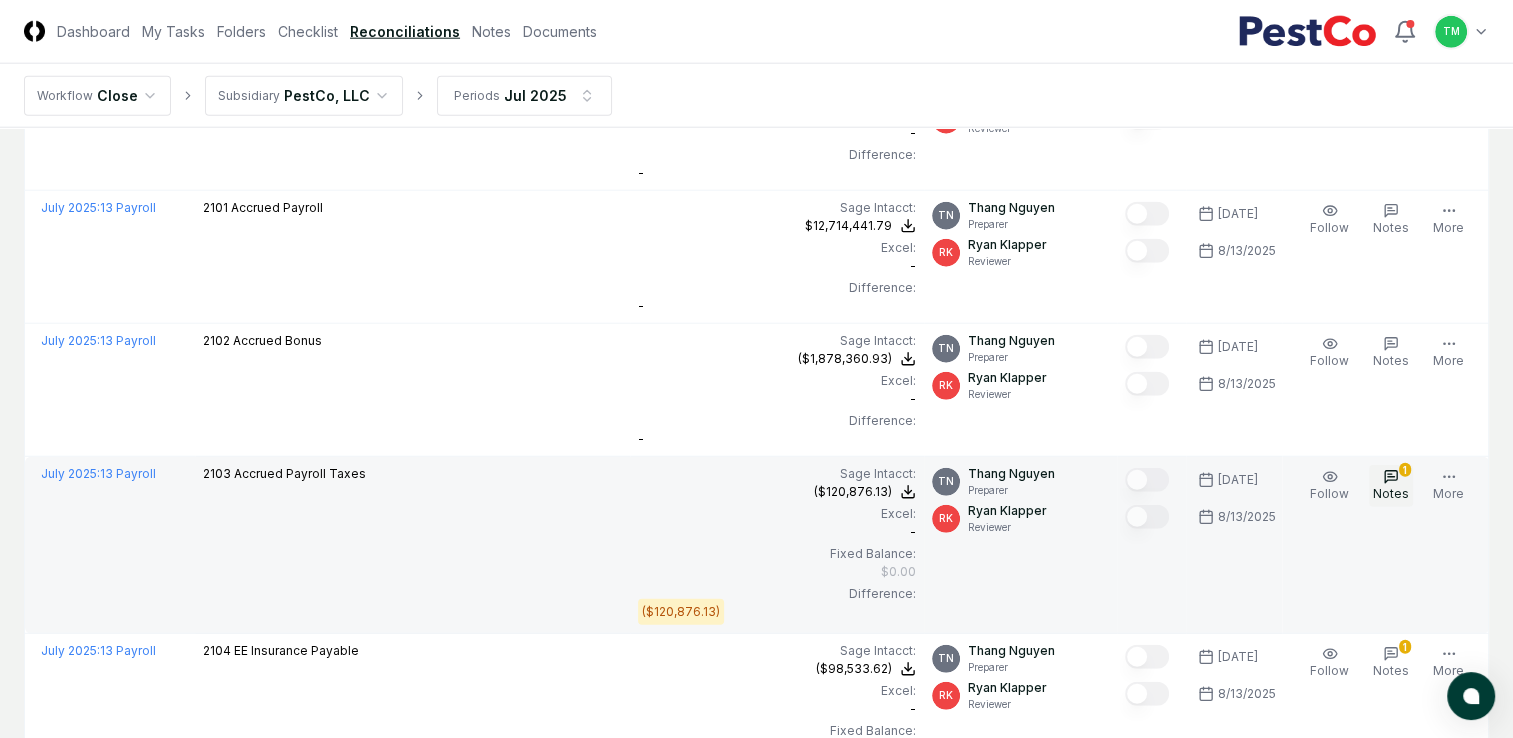 click 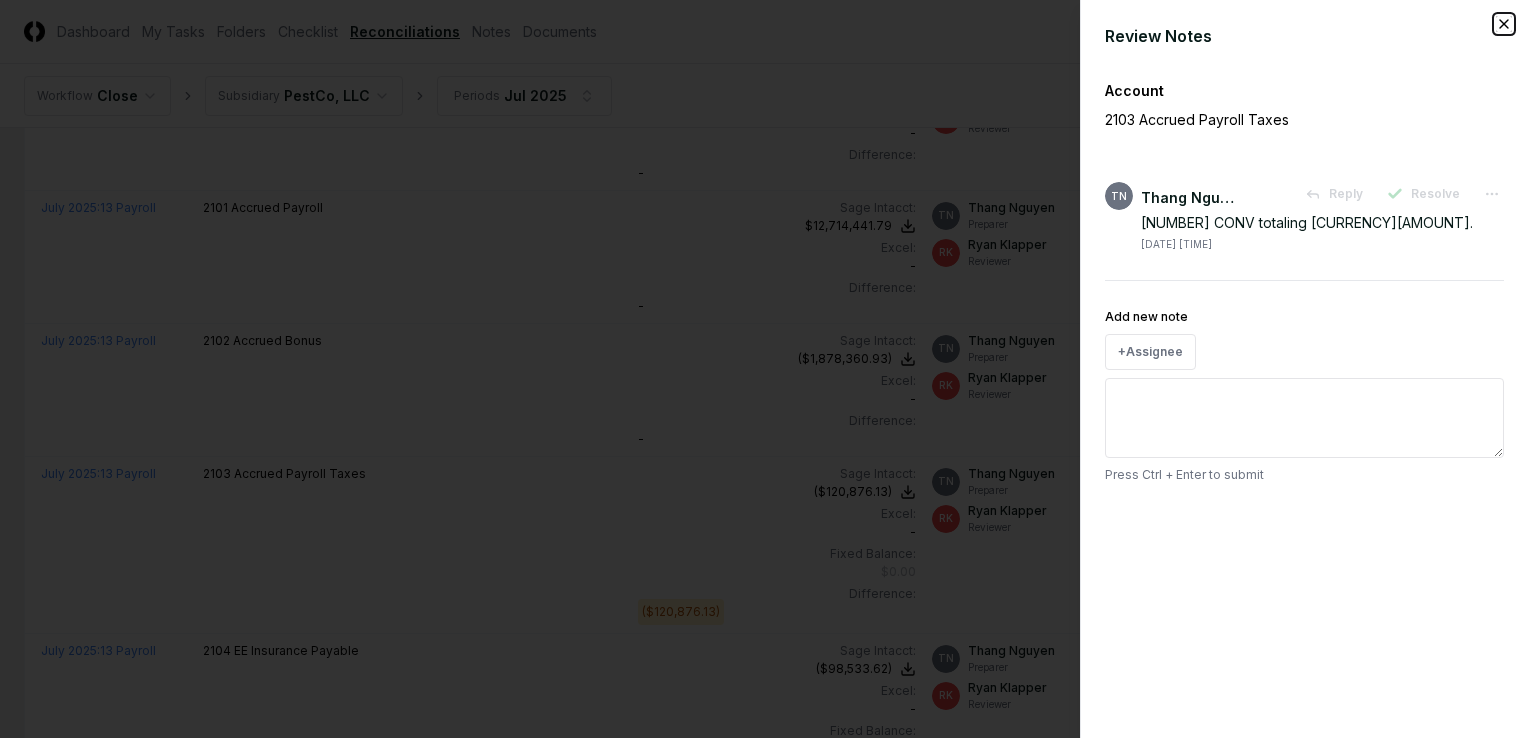 click 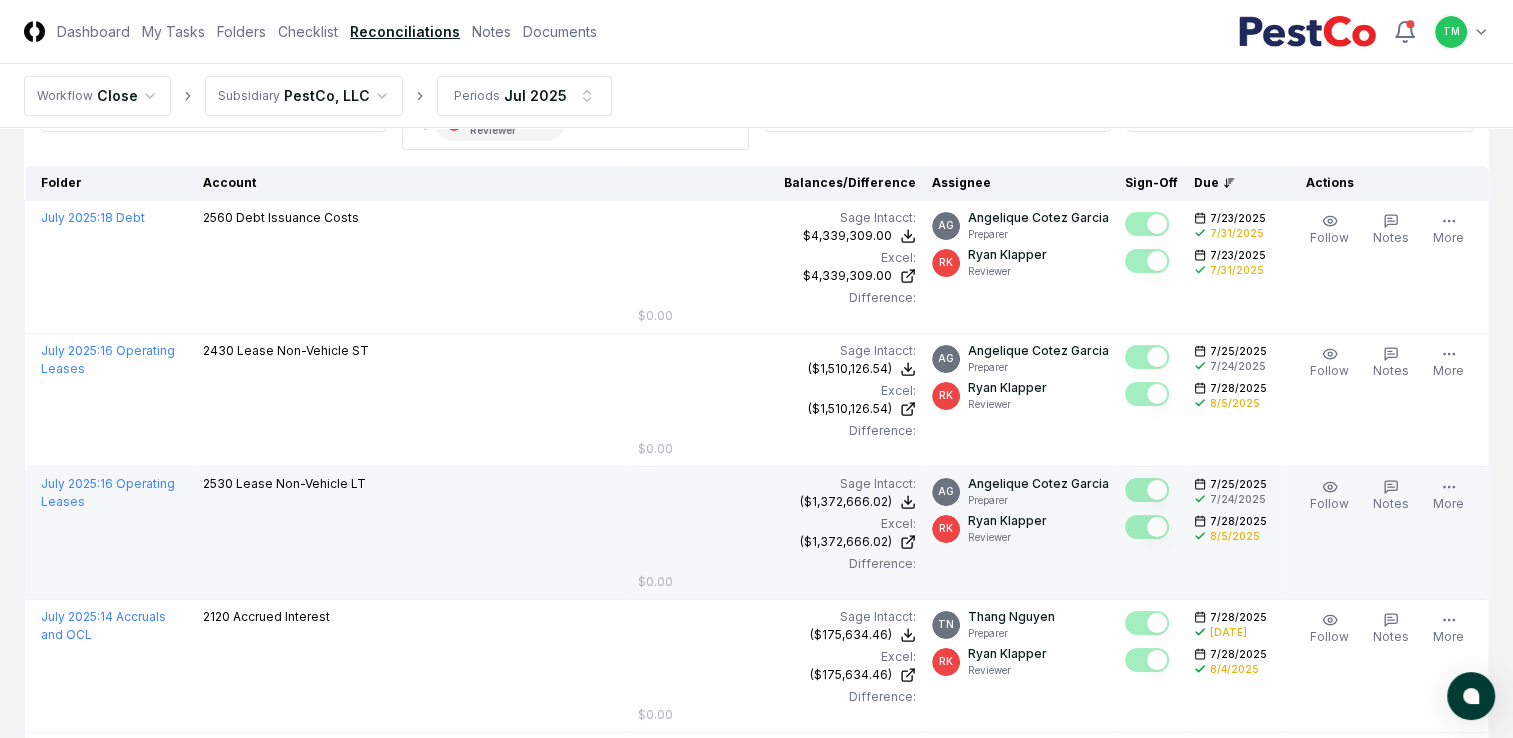scroll, scrollTop: 0, scrollLeft: 0, axis: both 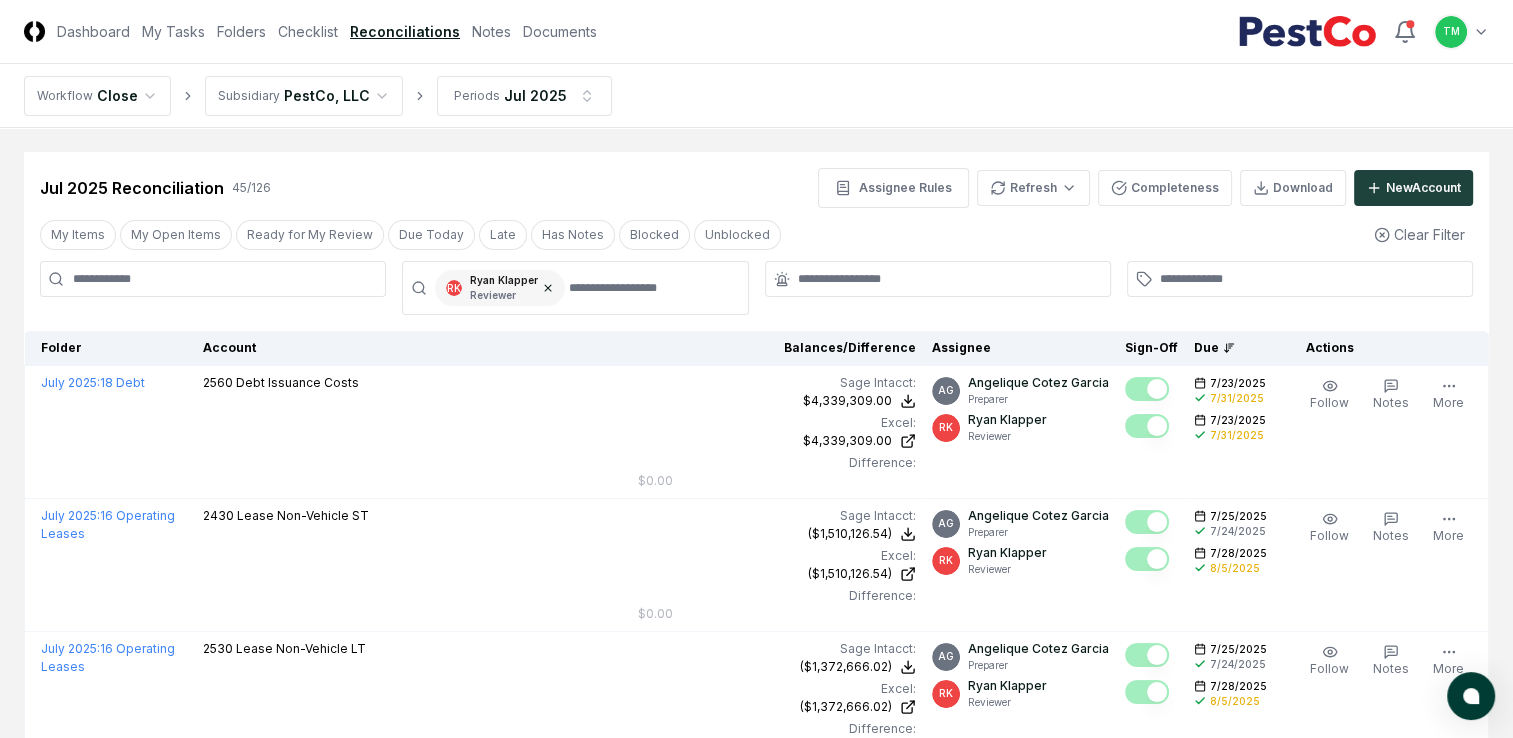 click 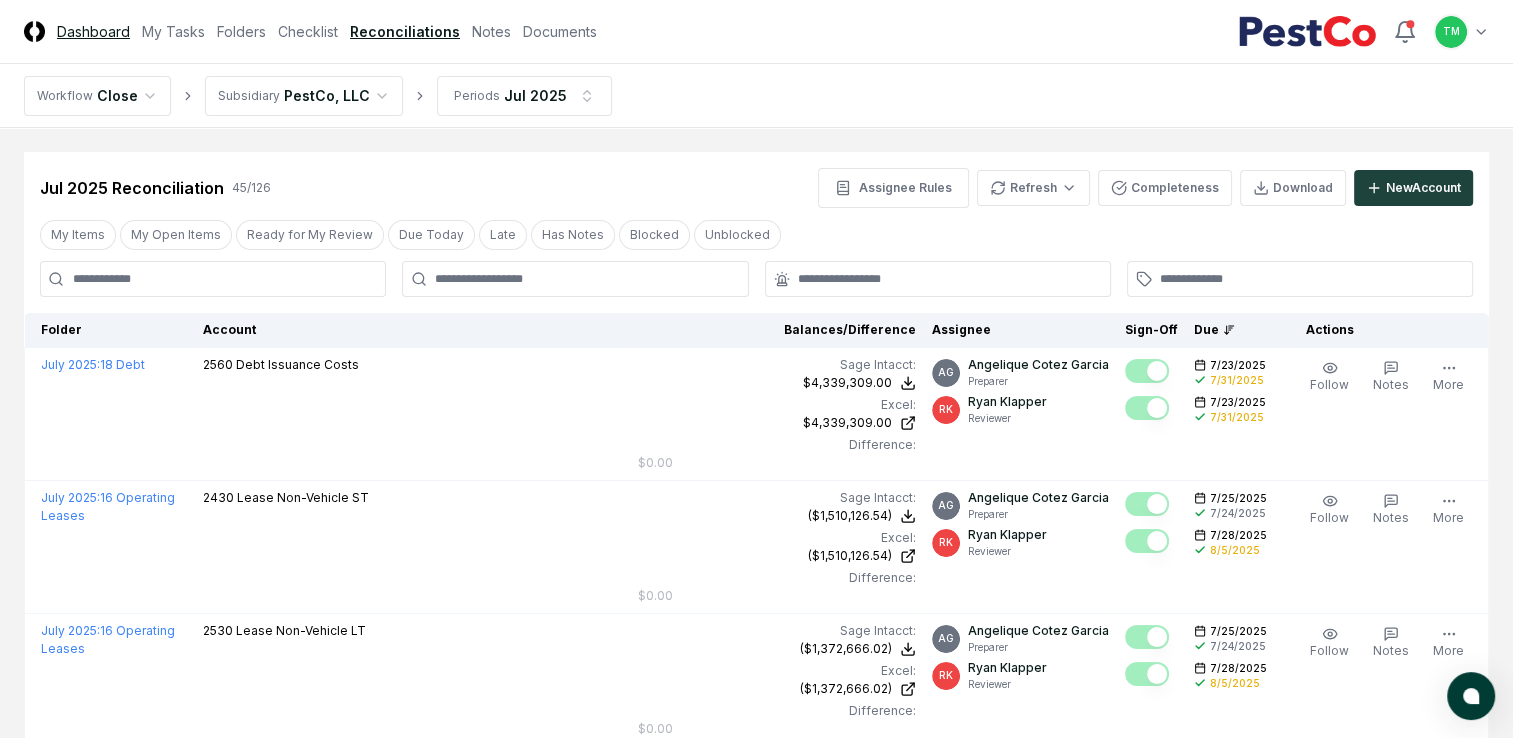 click on "Dashboard" at bounding box center (93, 31) 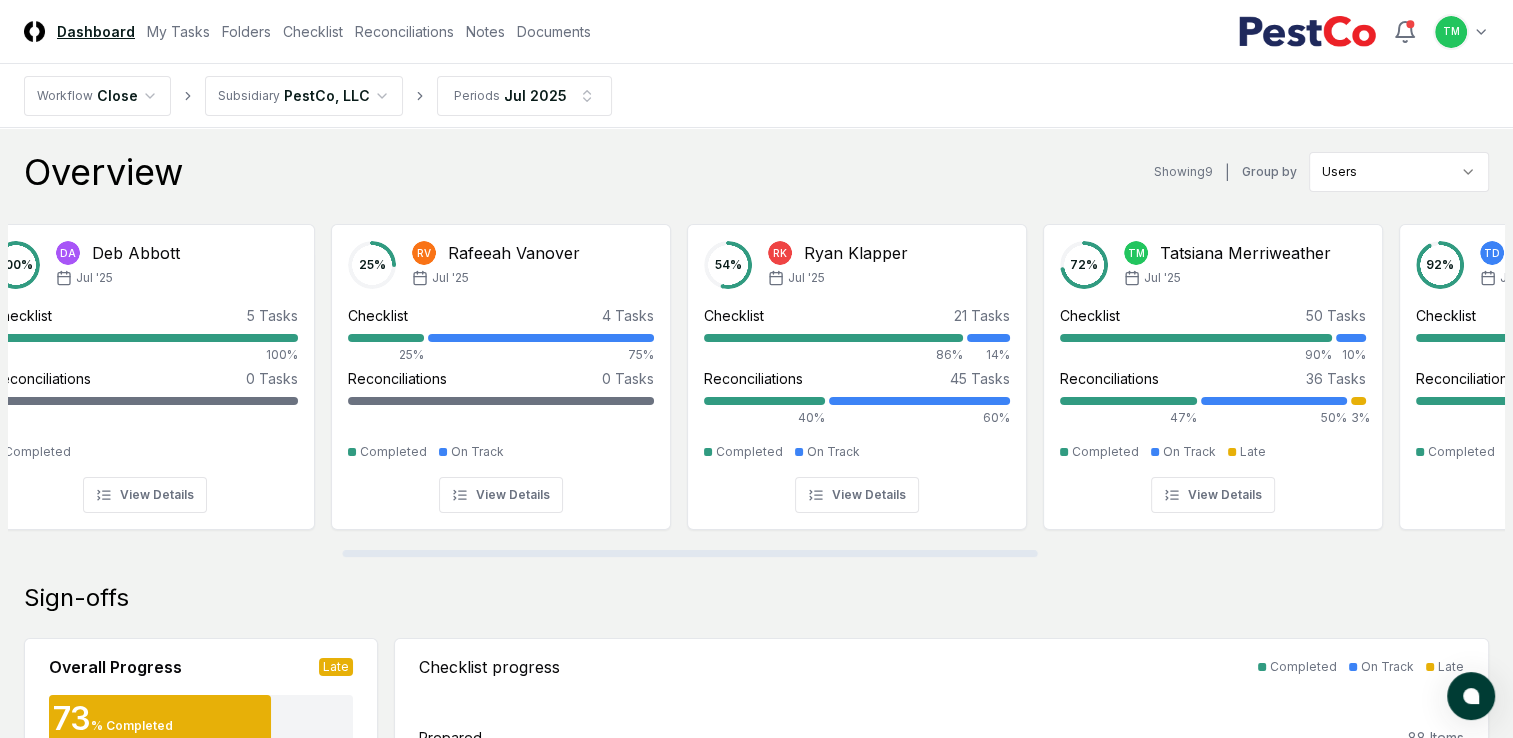 scroll, scrollTop: 0, scrollLeft: 916, axis: horizontal 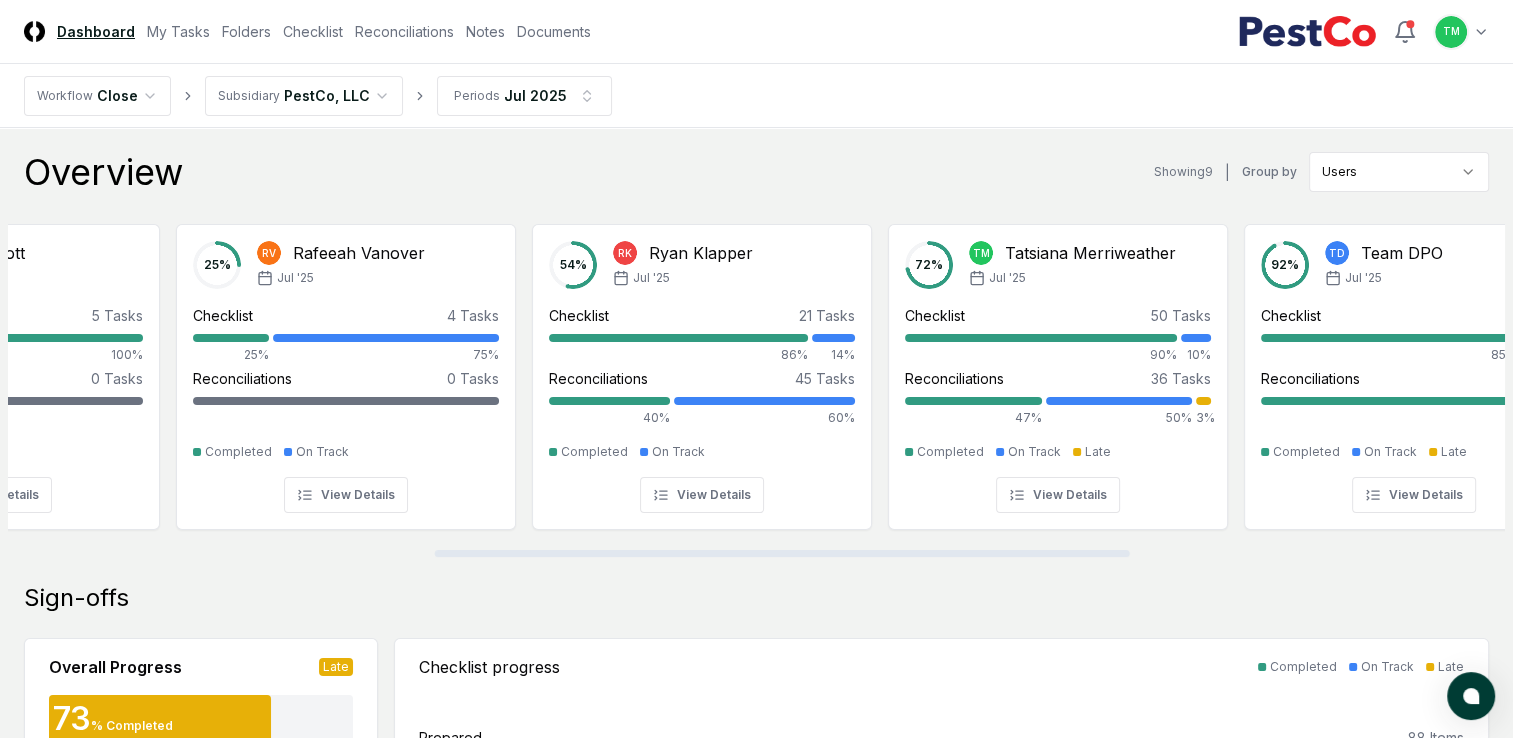 drag, startPoint x: 416, startPoint y: 553, endPoint x: 842, endPoint y: 576, distance: 426.62045 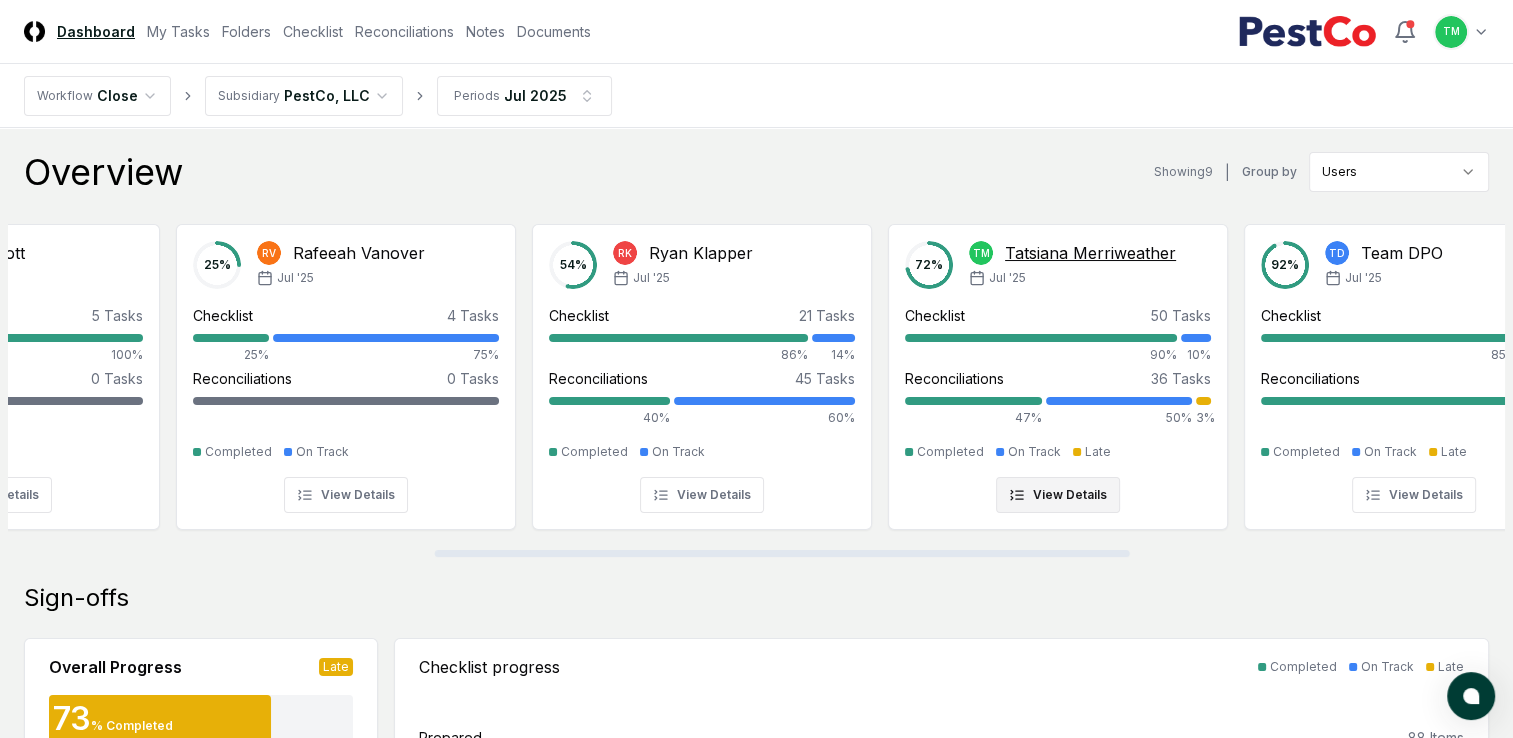 click at bounding box center (1203, 401) 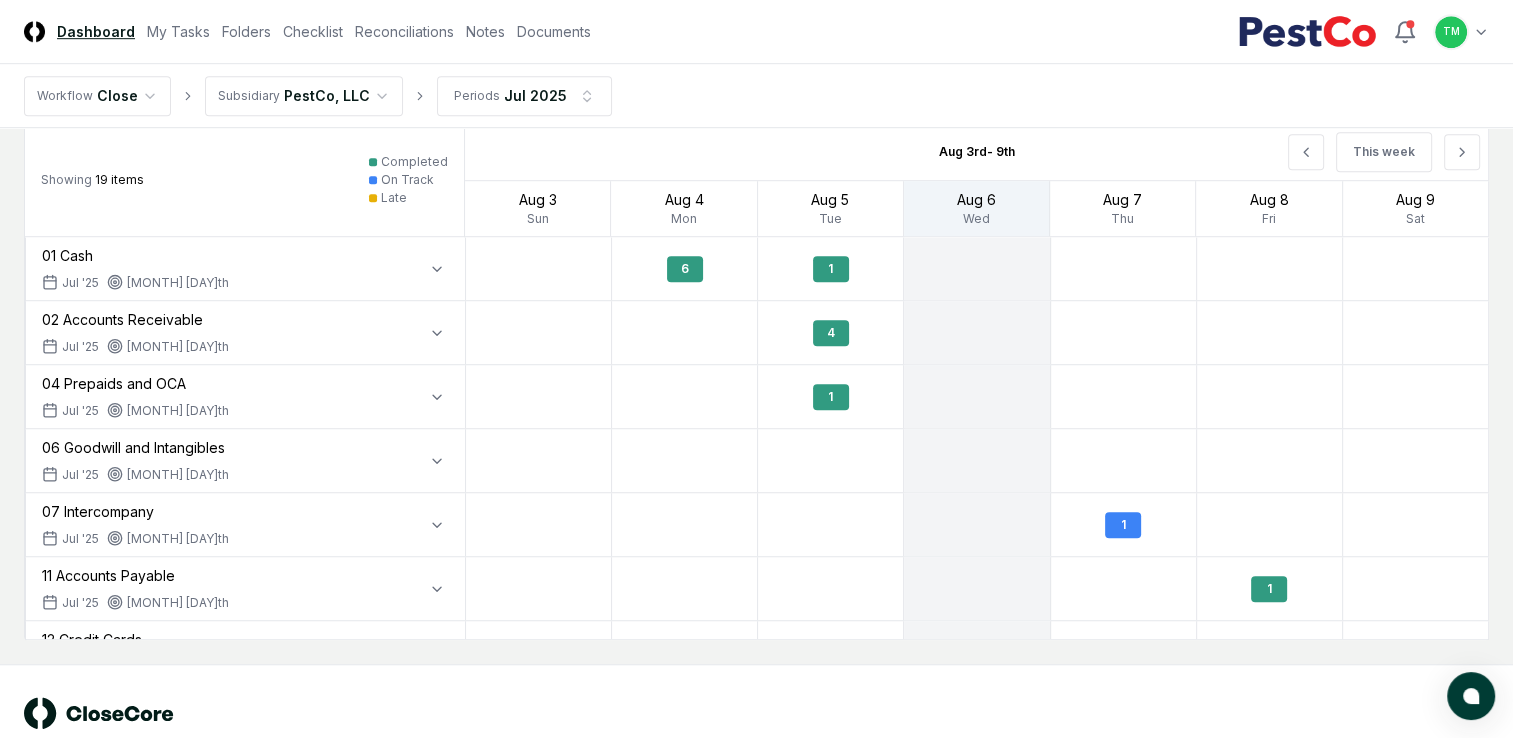 scroll, scrollTop: 1300, scrollLeft: 0, axis: vertical 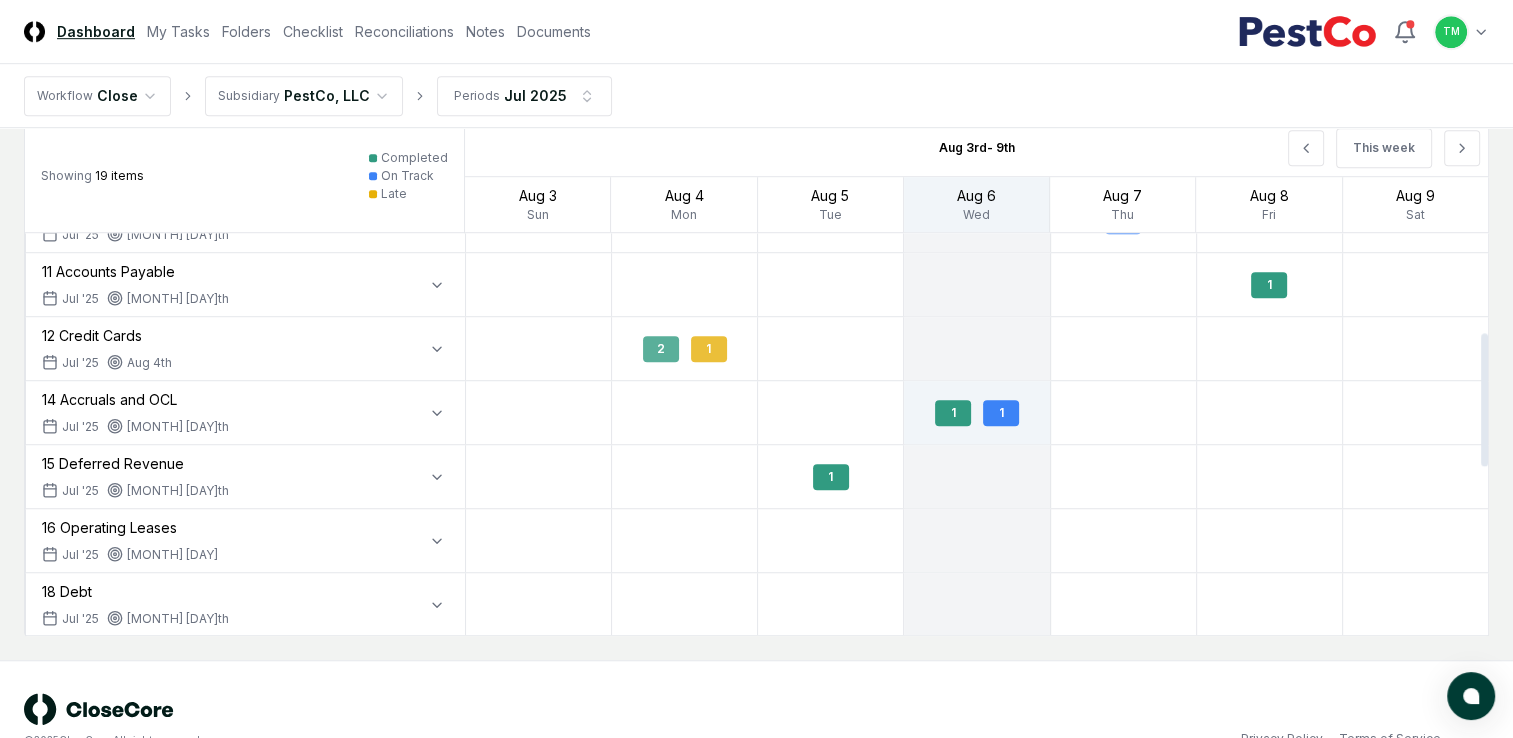 click on "1" at bounding box center (709, 349) 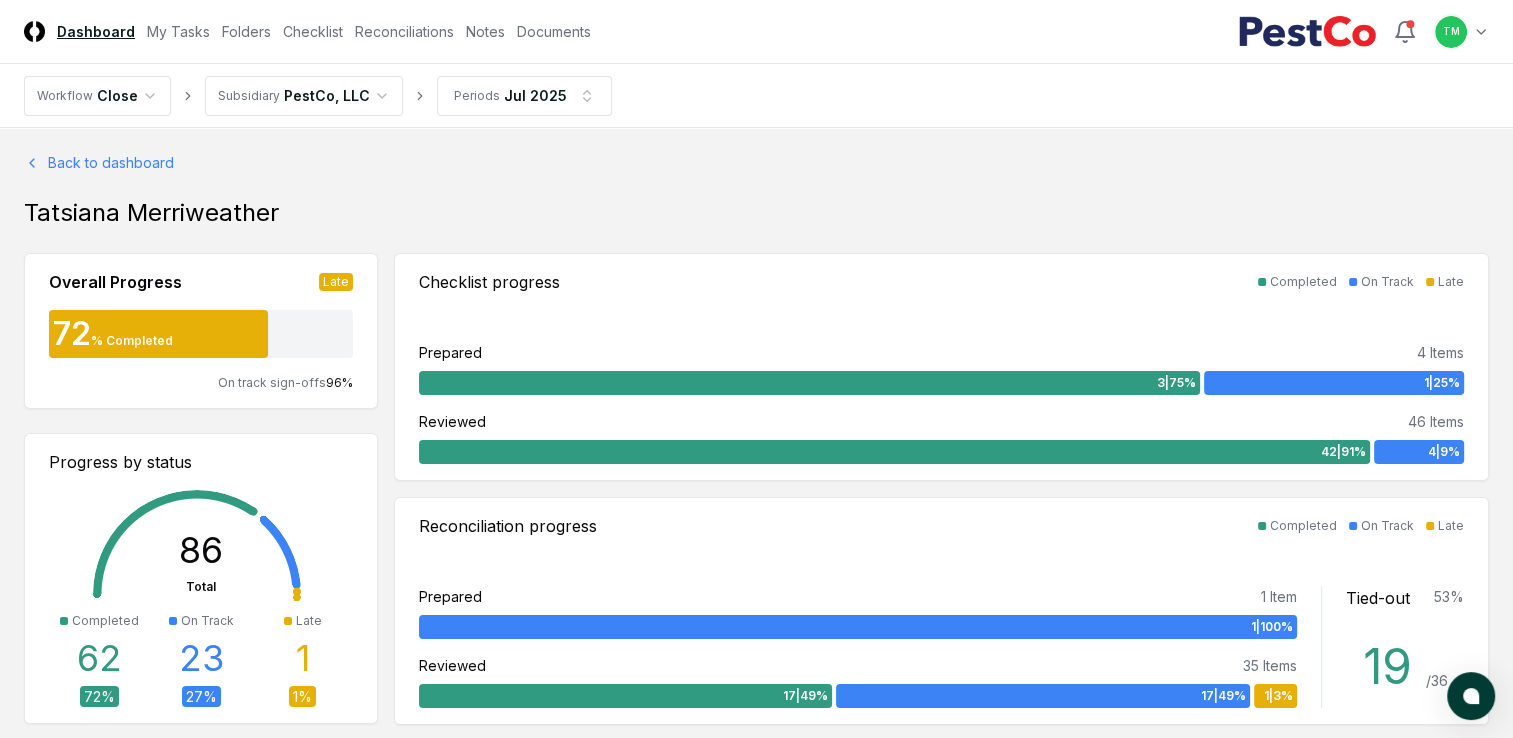 scroll, scrollTop: 0, scrollLeft: 0, axis: both 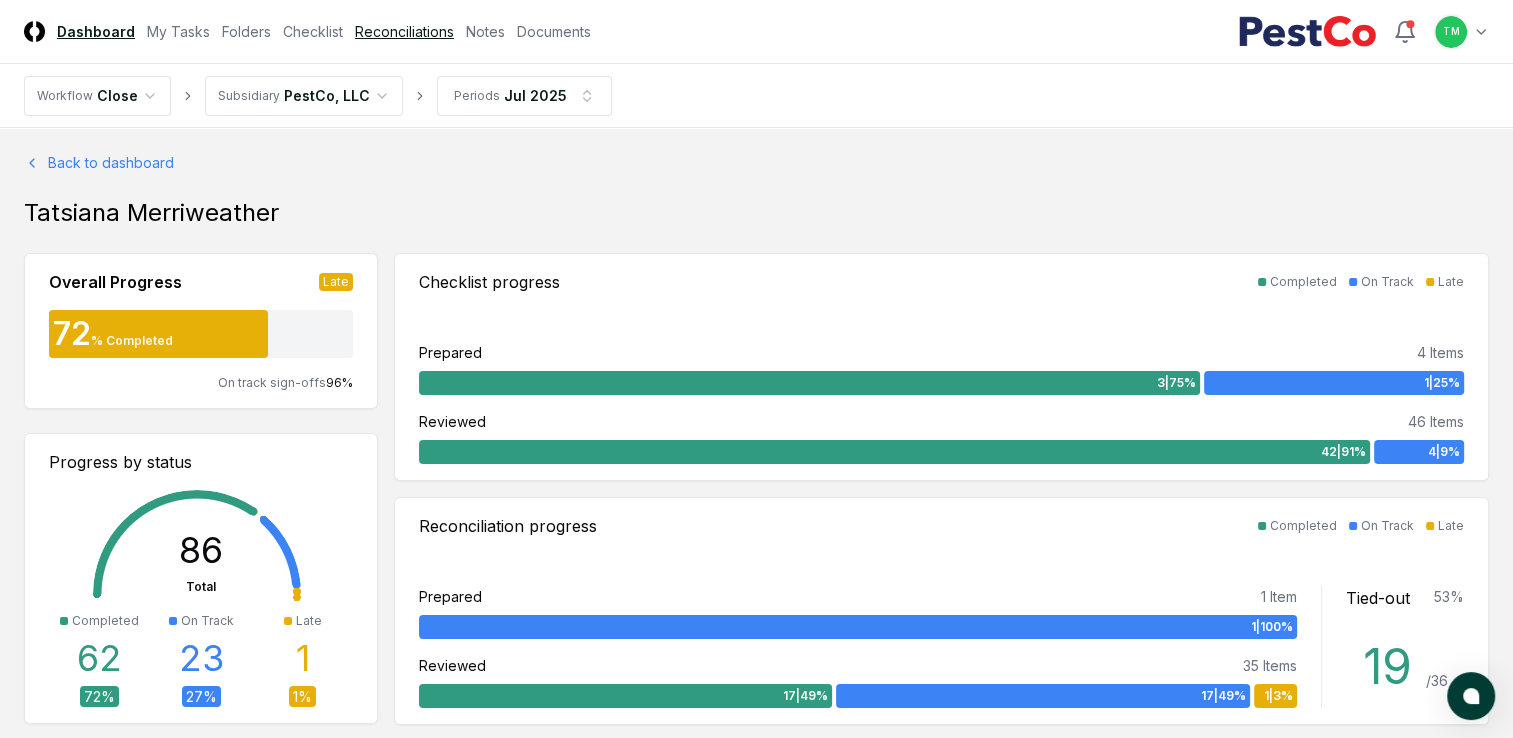 click on "Reconciliations" at bounding box center [404, 31] 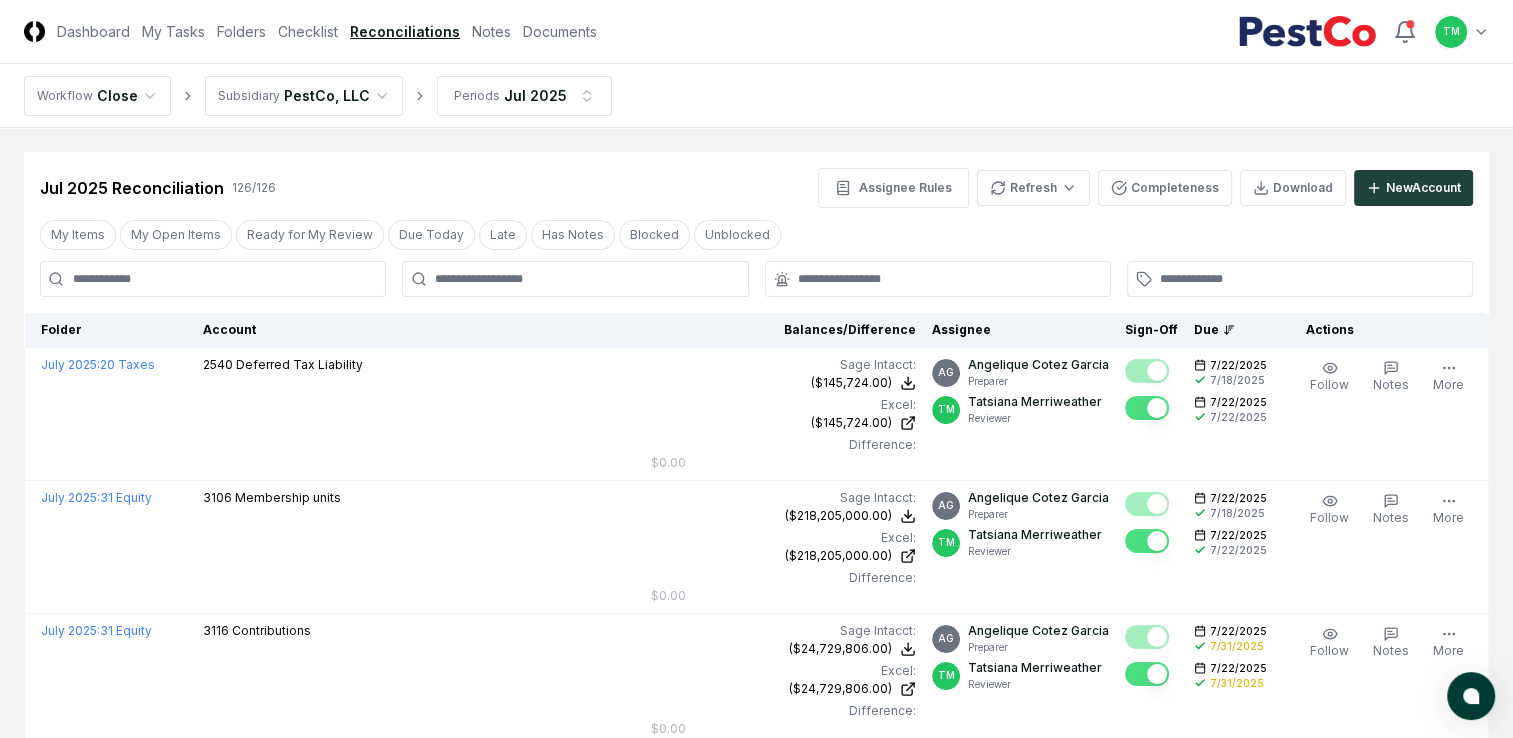 click at bounding box center (213, 279) 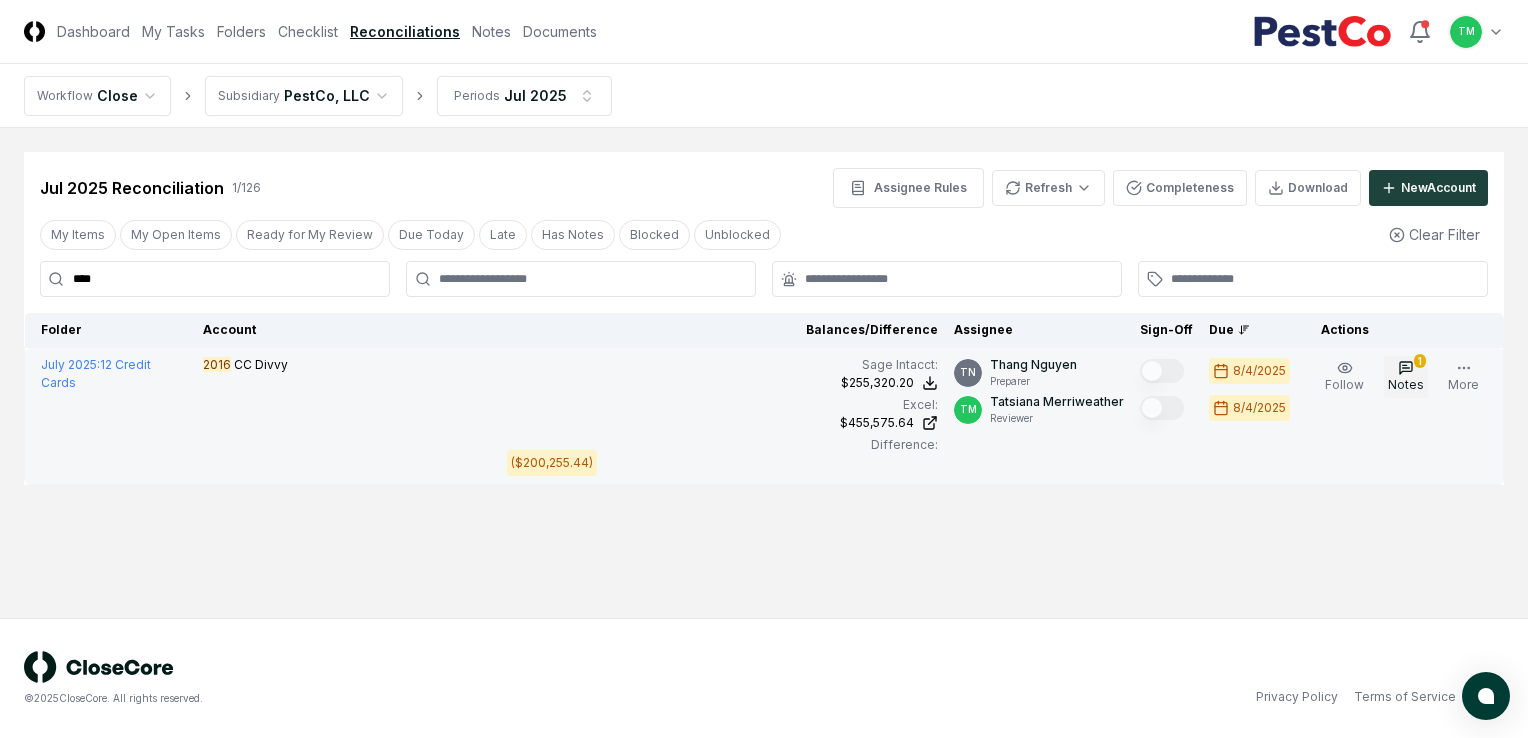 type on "****" 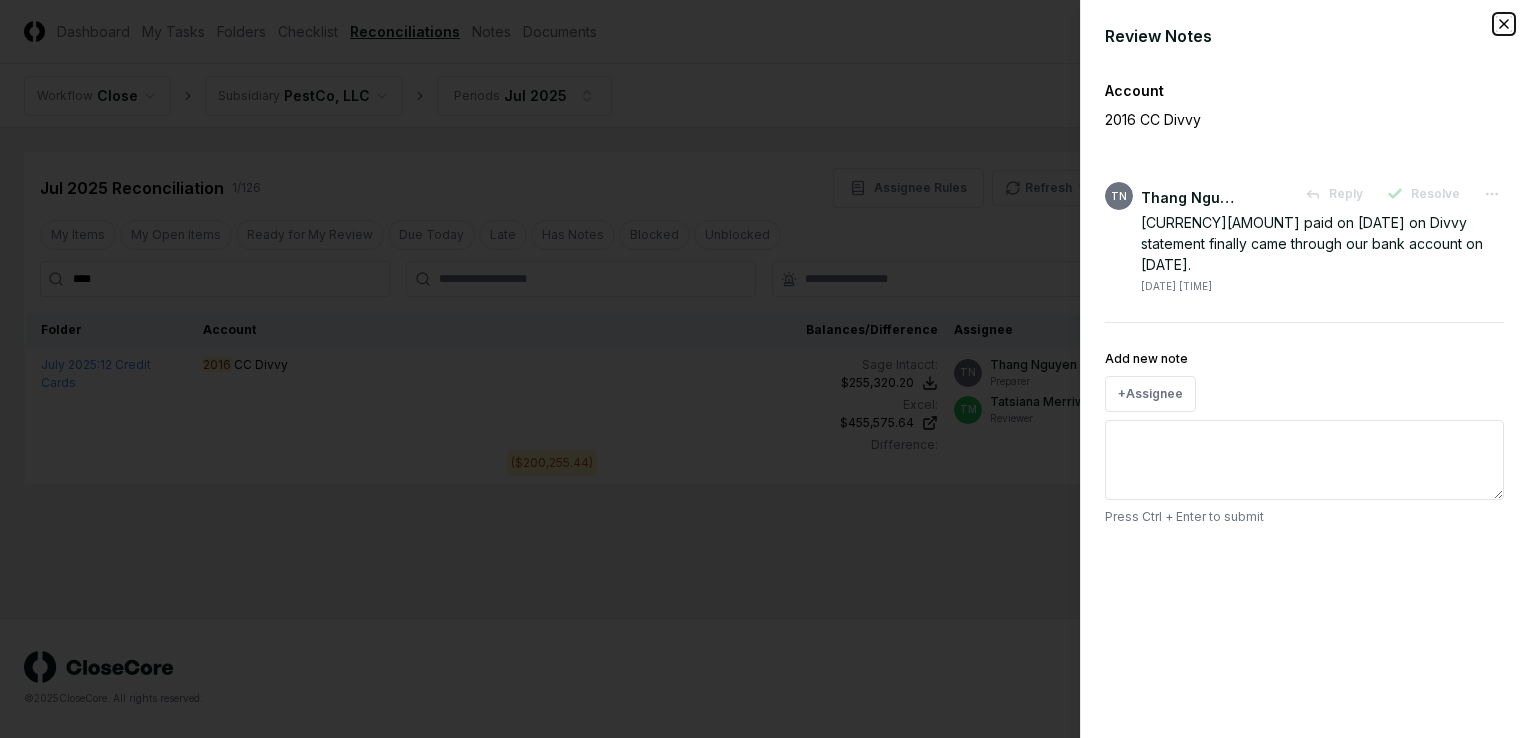 click 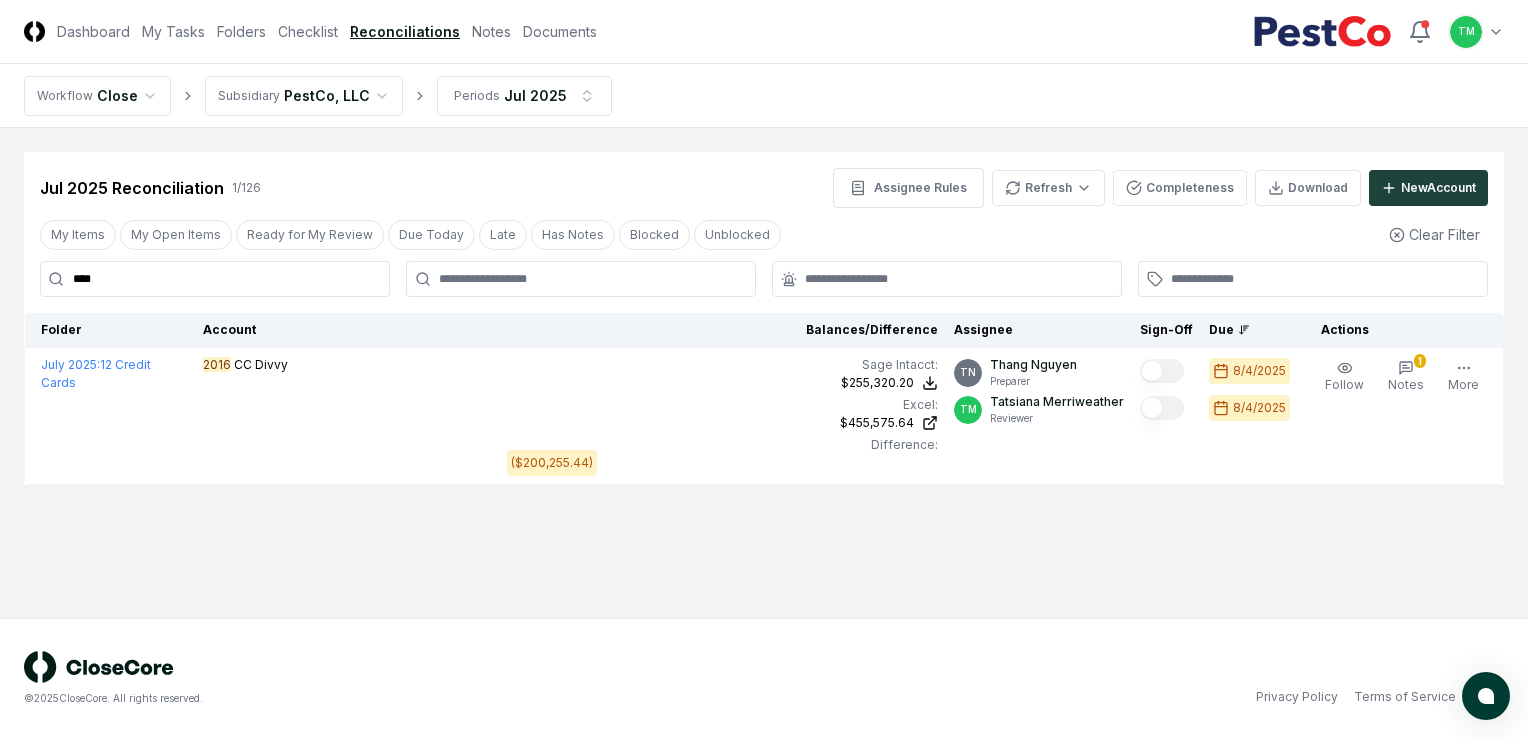 click on "CloseCore Dashboard My Tasks Folders Checklist Reconciliations Notes Documents Toggle navigation menu   TM Toggle user menu Workflow Close Subsidiary PestCo, LLC Periods [MONTH] [YEAR] Cancel Reassign [MONTH] [YEAR] Reconciliation 1 / 126 Assignee Rules Refresh Completeness Download New  Account My Items My Open Items Ready for My Review Due Today Late Has Notes Blocked Unblocked Clear Filter **** Folder Account Balances/Difference Per  Sage Intacct Per Excel Difference Assignee Sign-Off   Due Actions [MONTH] [YEAR] :  12 Credit Cards 2016   CC Divvy Sage Intacct : [CURRENCY][AMOUNT] Excel: [CURRENCY][AMOUNT] Difference: ([CURRENCY][AMOUNT]) [CURRENCY][AMOUNT] [CURRENCY][AMOUNT] ([CURRENCY][AMOUNT]) TN [LAST] [LAST] Preparer TM [LAST] [LAST] Reviewer [DATE] [DATE] Follow Notes Edit Task More ©  [YEAR]  CloseCore. All rights reserved. Privacy Policy Terms of Service * [NUMBER]" at bounding box center [764, 369] 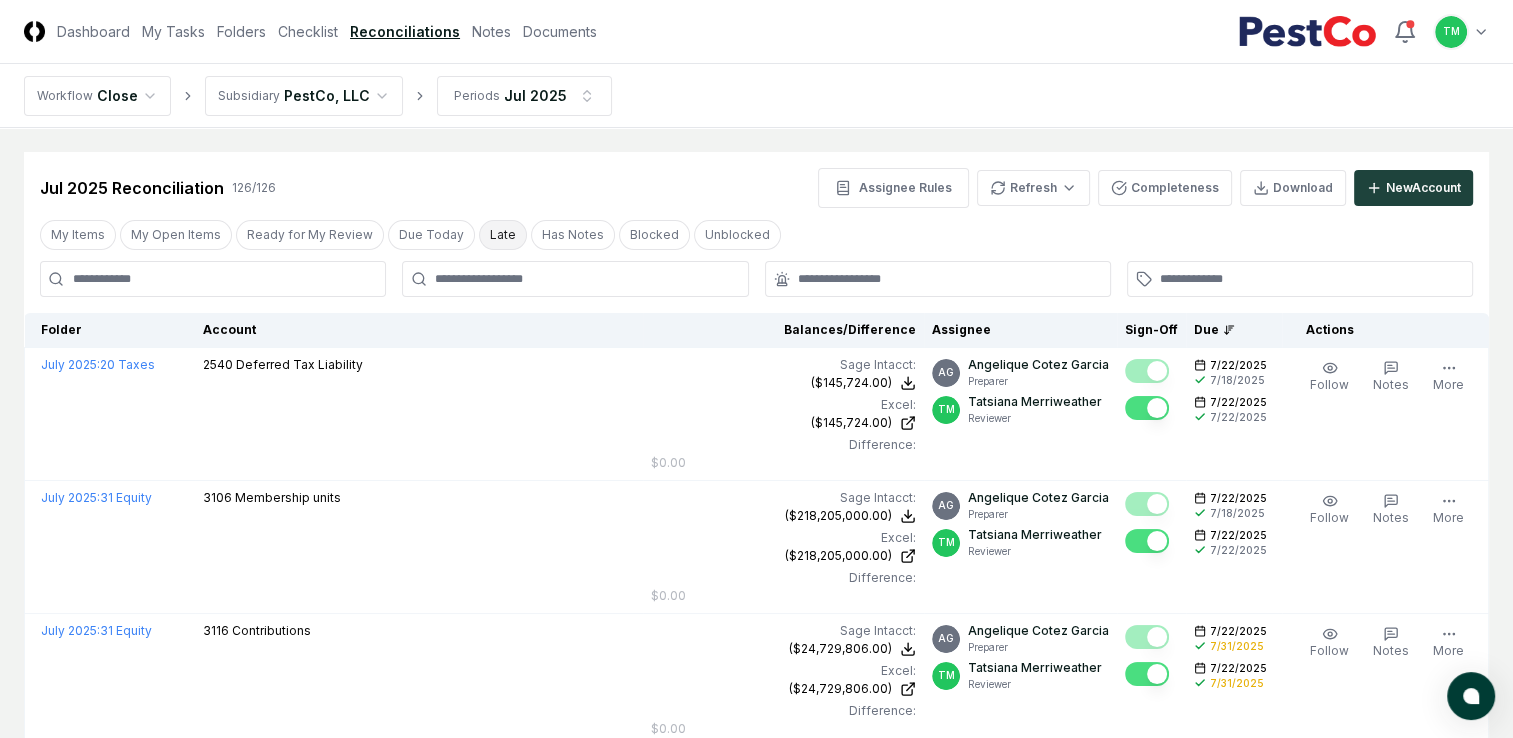 type 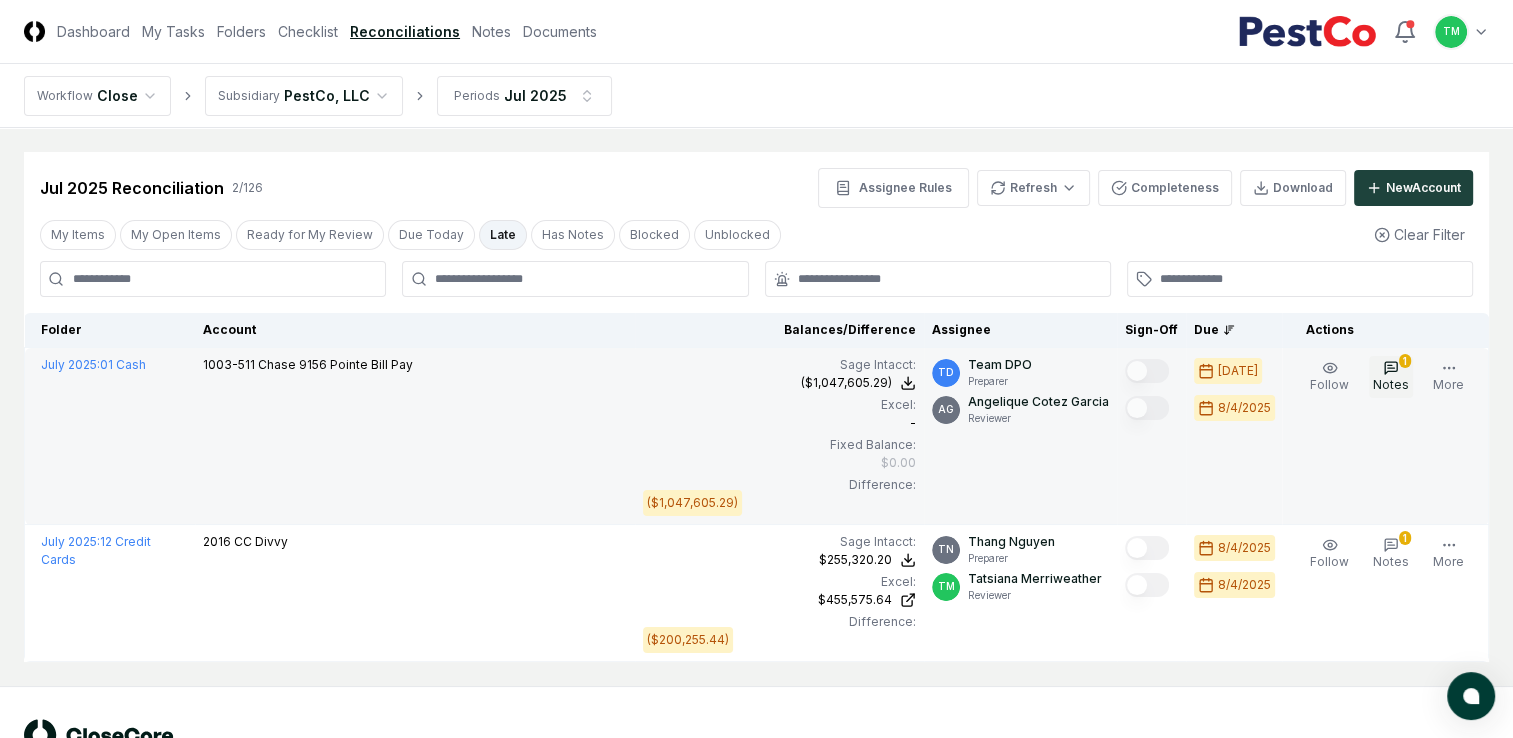 click 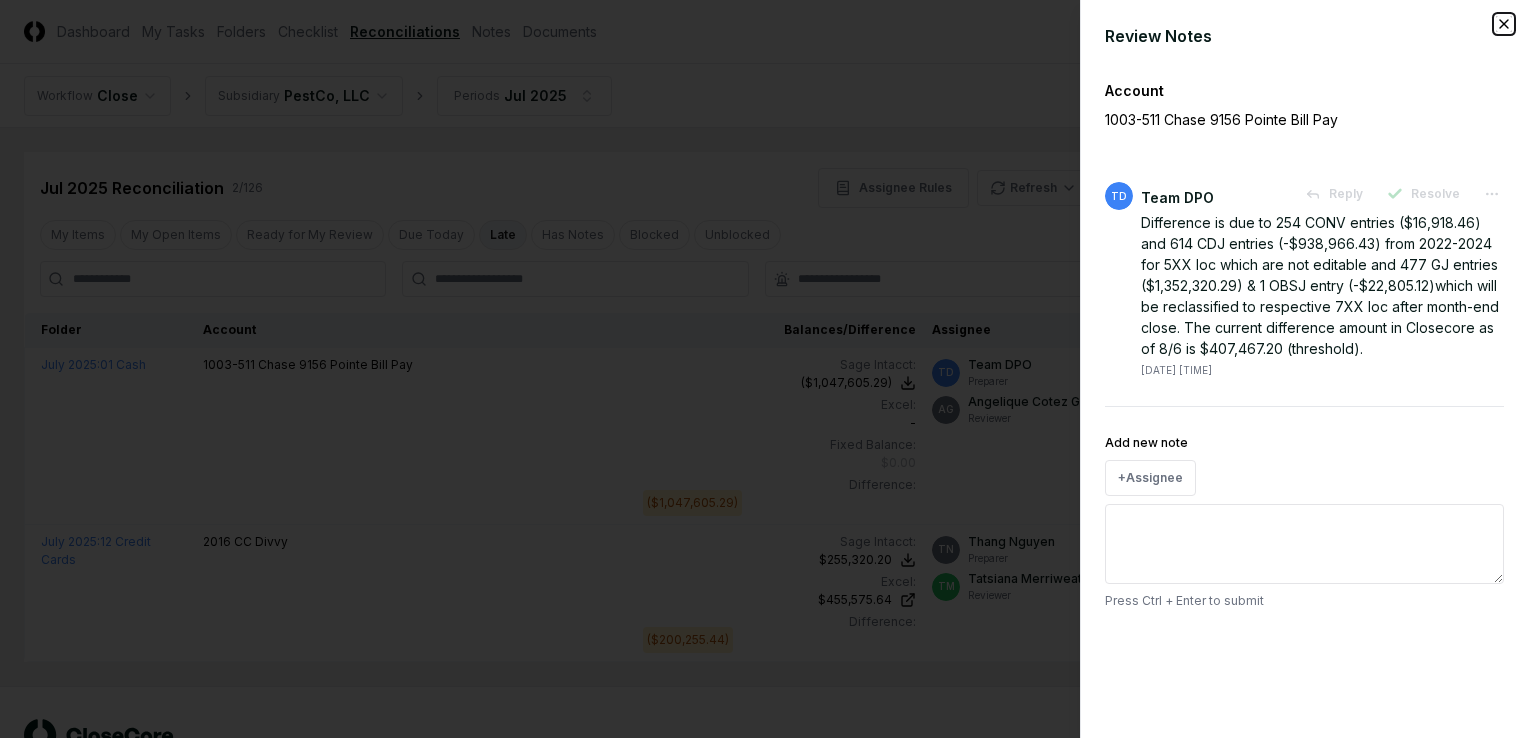 click 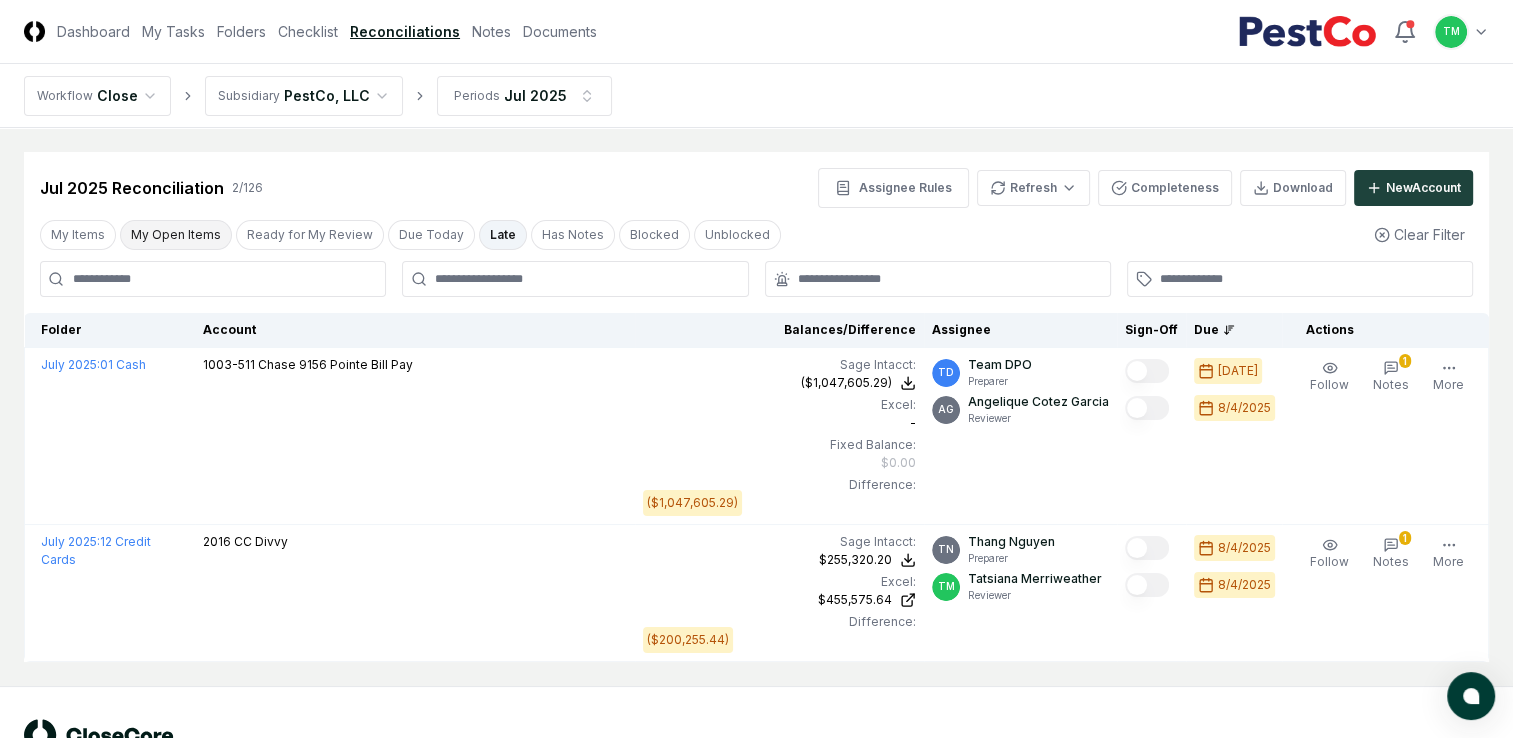 click on "My Open Items" at bounding box center (176, 235) 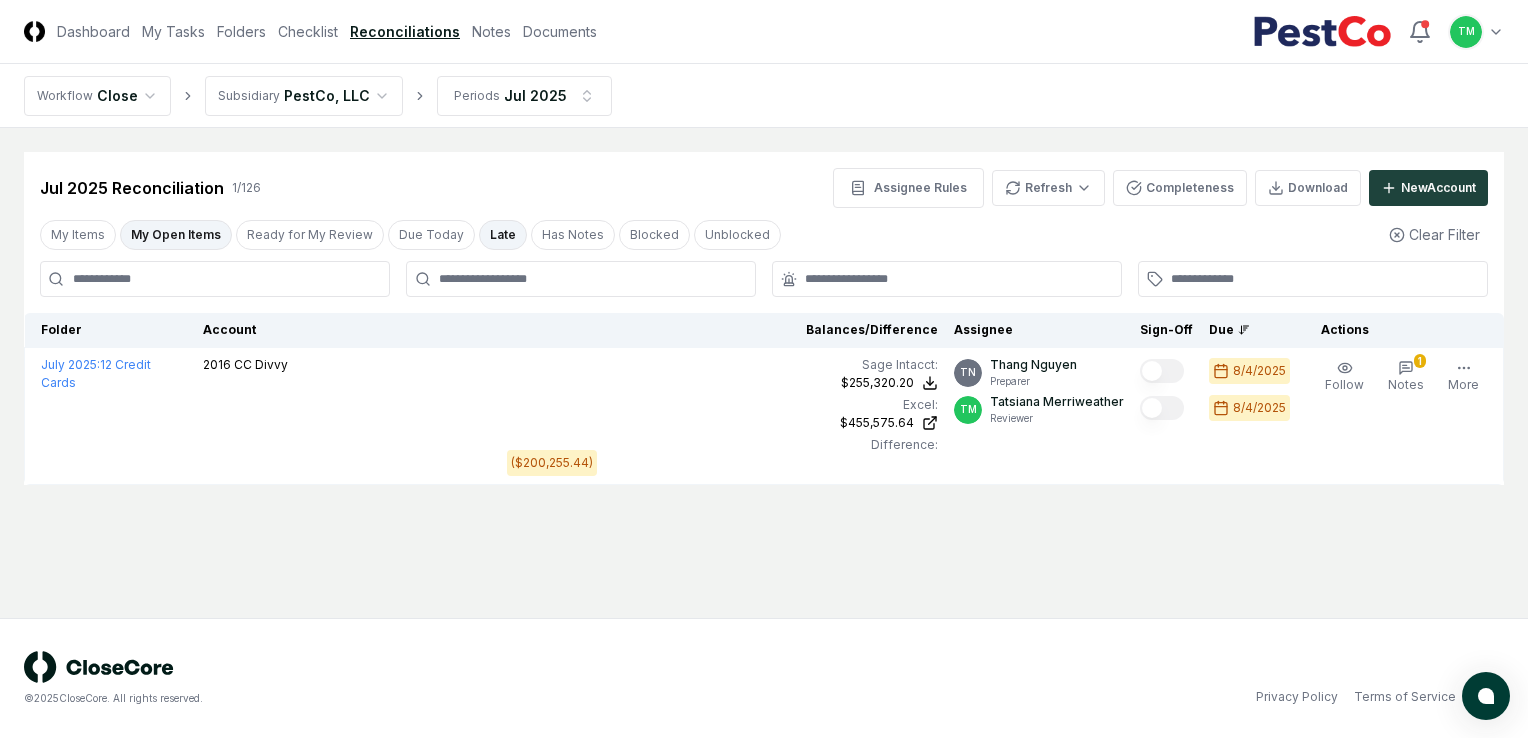 click on "Late" at bounding box center (503, 235) 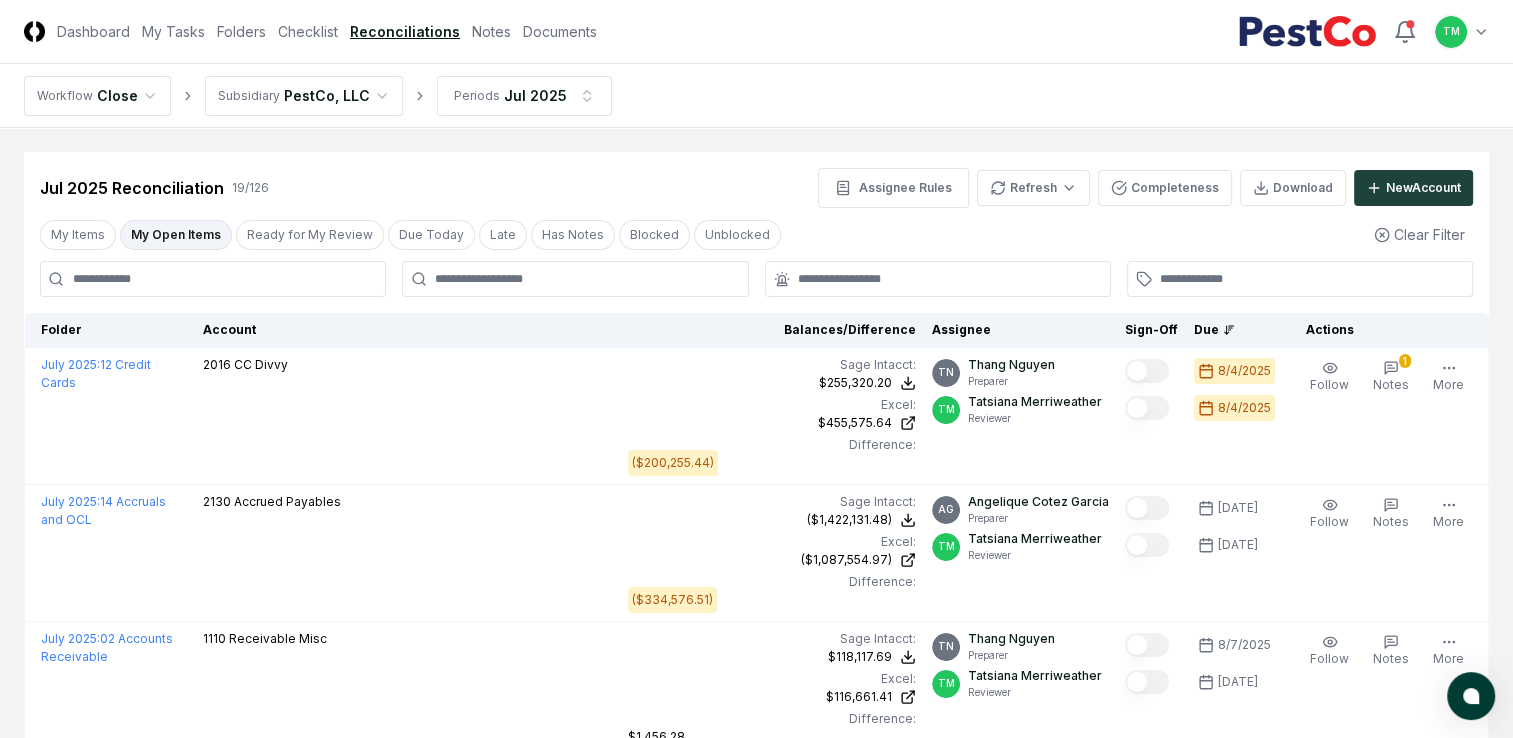 click on "My Open Items" at bounding box center (176, 235) 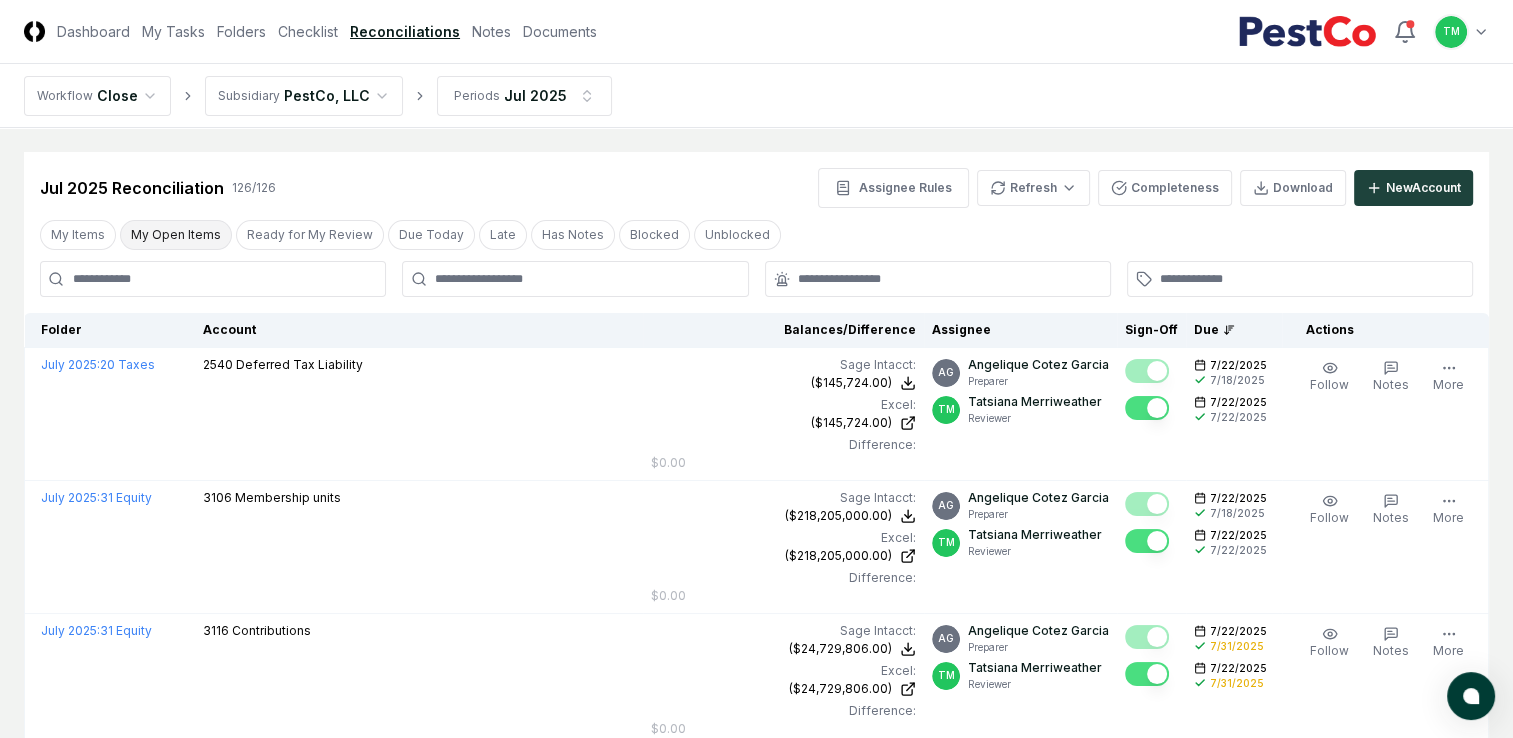 click on "My Open Items" at bounding box center [176, 235] 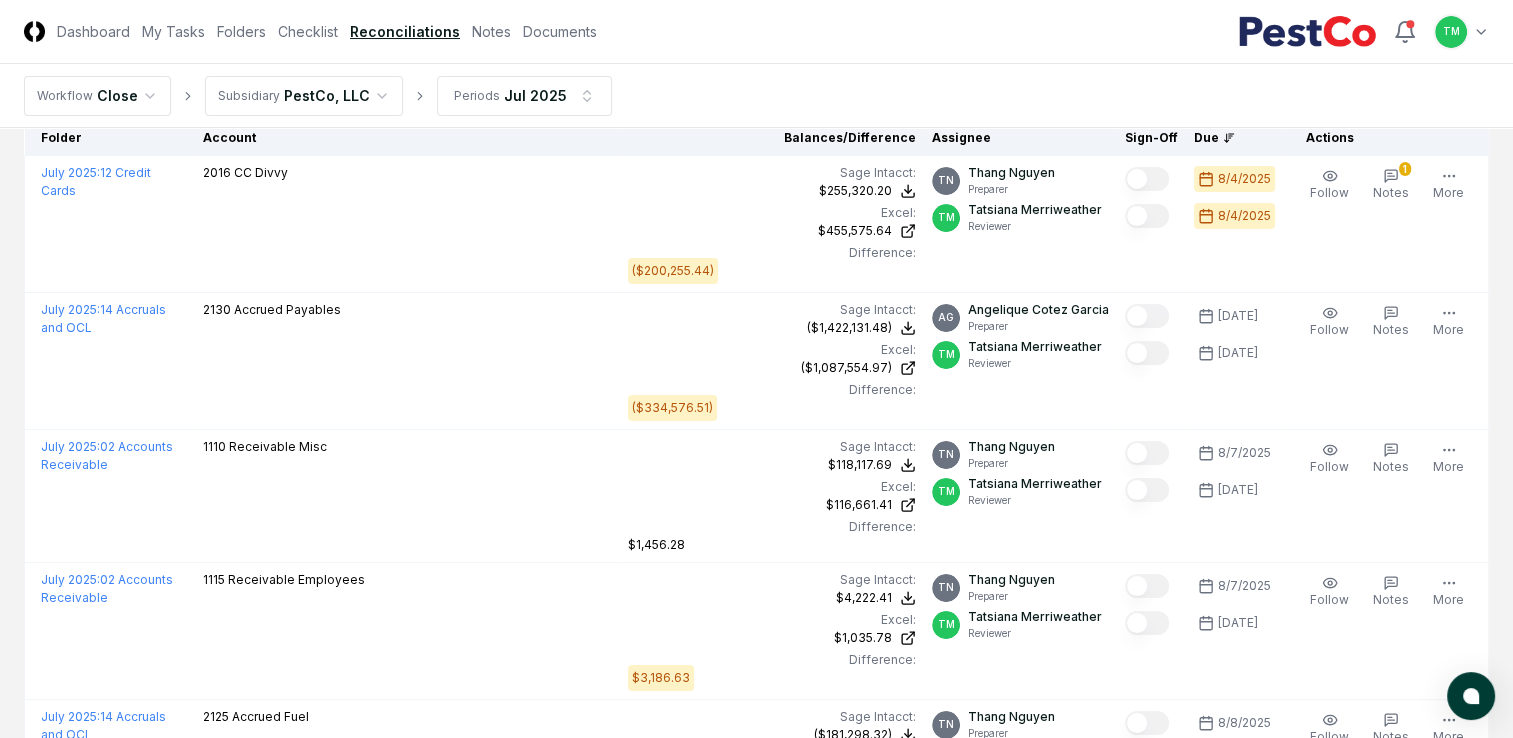 scroll, scrollTop: 88, scrollLeft: 0, axis: vertical 